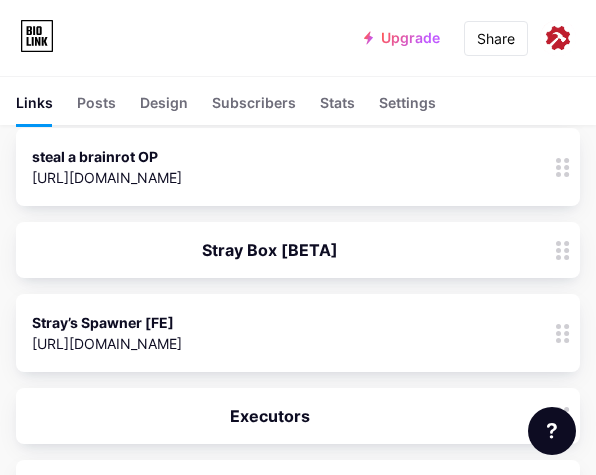 scroll, scrollTop: 255, scrollLeft: 0, axis: vertical 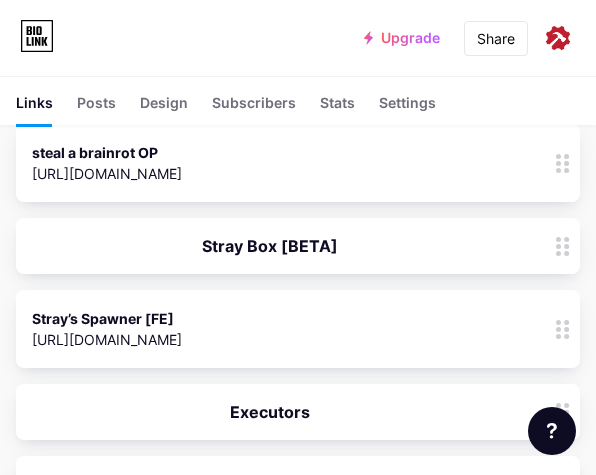 click at bounding box center (563, 246) 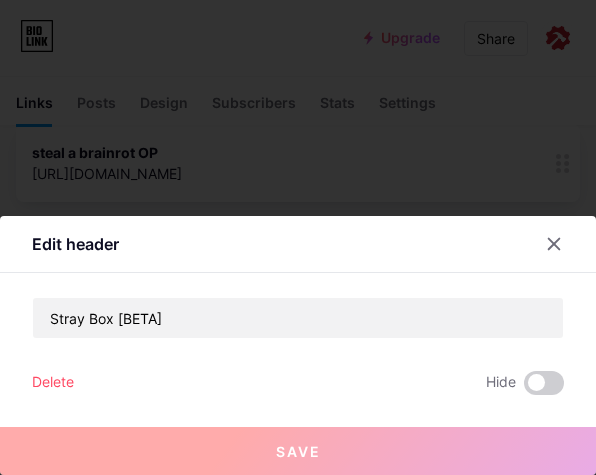 click at bounding box center [298, 237] 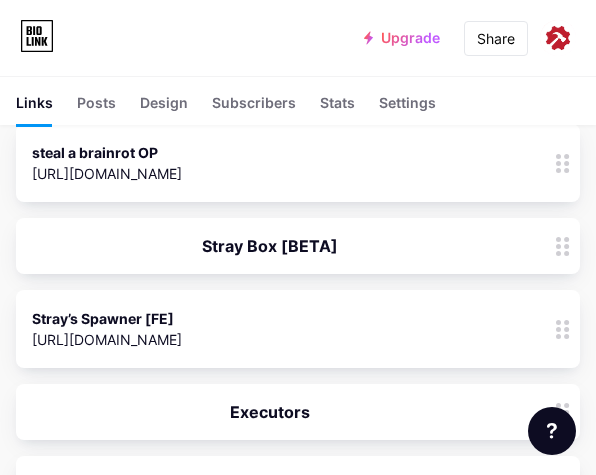 click on "Stray’s Spawner [FE]
[URL][DOMAIN_NAME]
1" at bounding box center (270, 329) 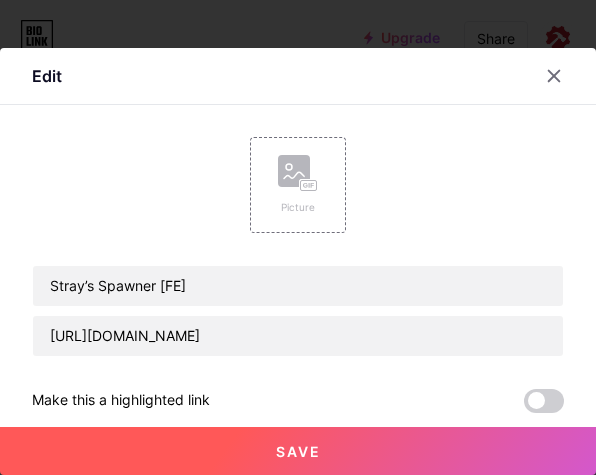 click at bounding box center [554, 76] 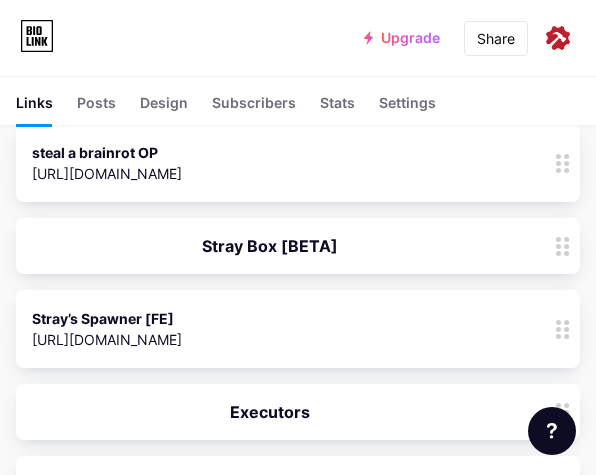 click on "Stray’s Spawner [FE]
[URL][DOMAIN_NAME]
1" at bounding box center (270, 329) 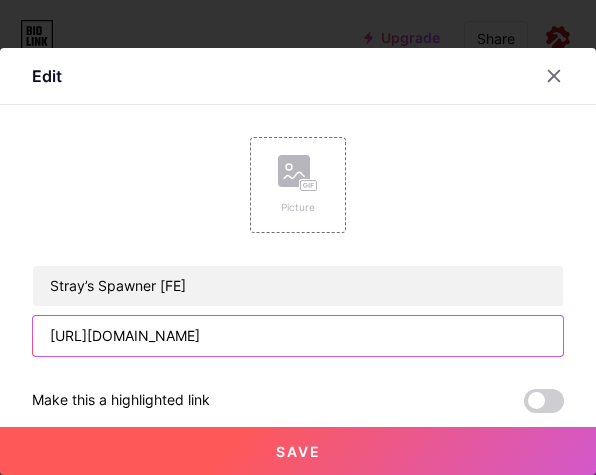 click on "[URL][DOMAIN_NAME]" at bounding box center [298, 336] 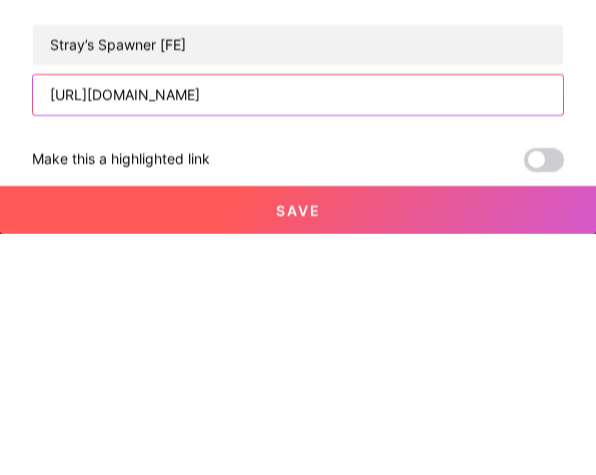 click on "[URL][DOMAIN_NAME]" at bounding box center [298, 336] 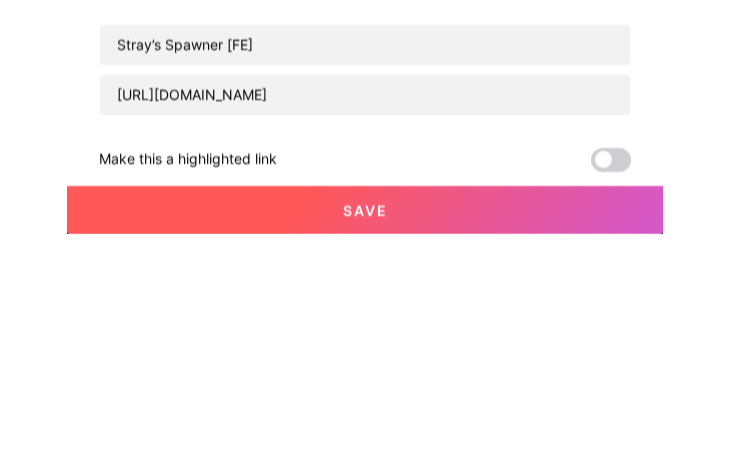 scroll, scrollTop: 495, scrollLeft: 0, axis: vertical 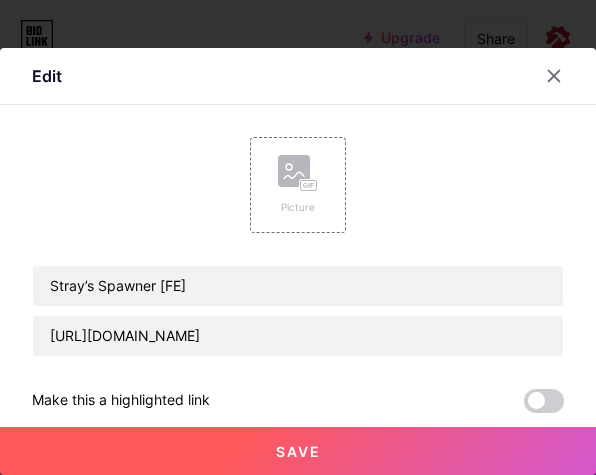 click at bounding box center [554, 76] 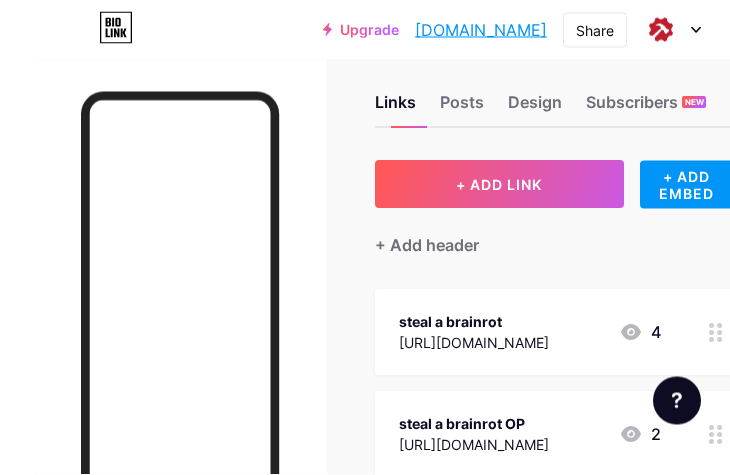 scroll, scrollTop: 0, scrollLeft: 0, axis: both 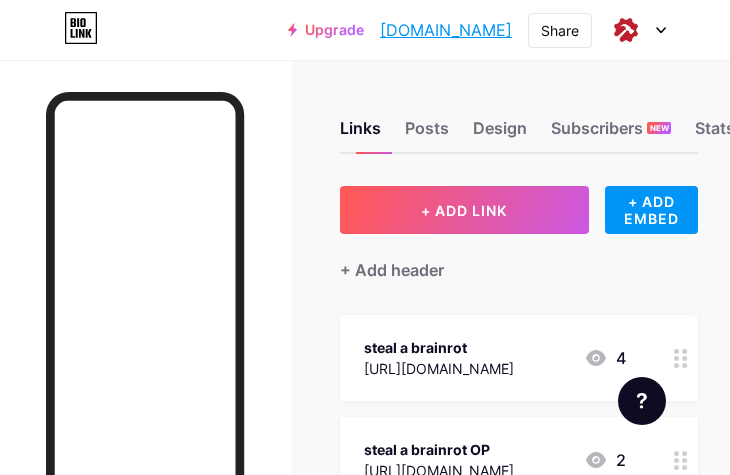 click on "+ ADD LINK" at bounding box center [464, 210] 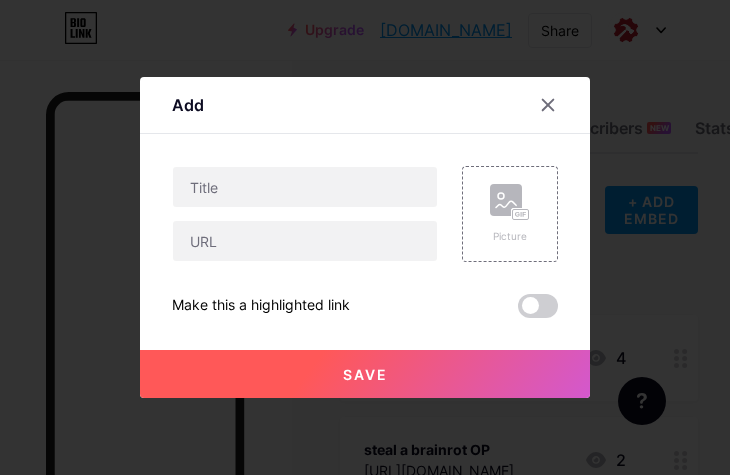 click at bounding box center (560, 105) 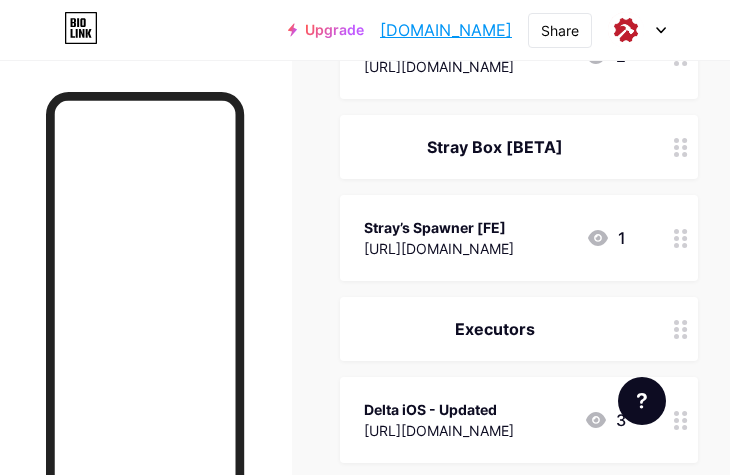 scroll, scrollTop: 403, scrollLeft: 0, axis: vertical 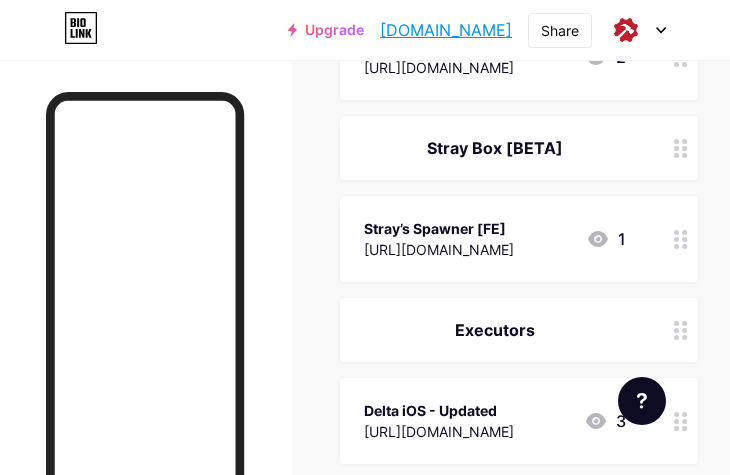 click 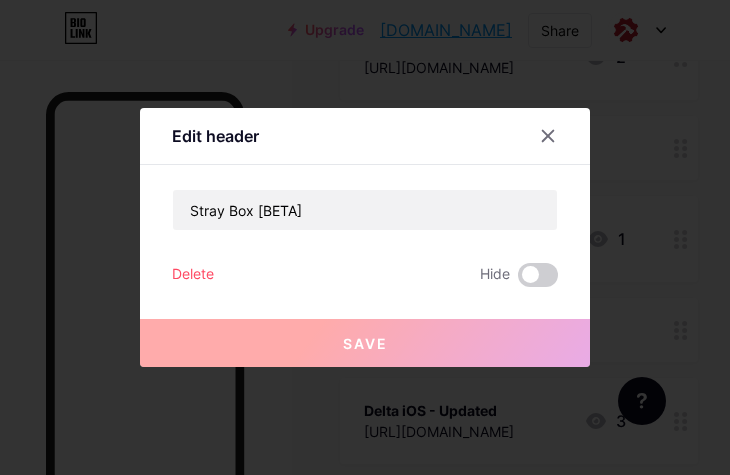 click on "Delete" at bounding box center (193, 275) 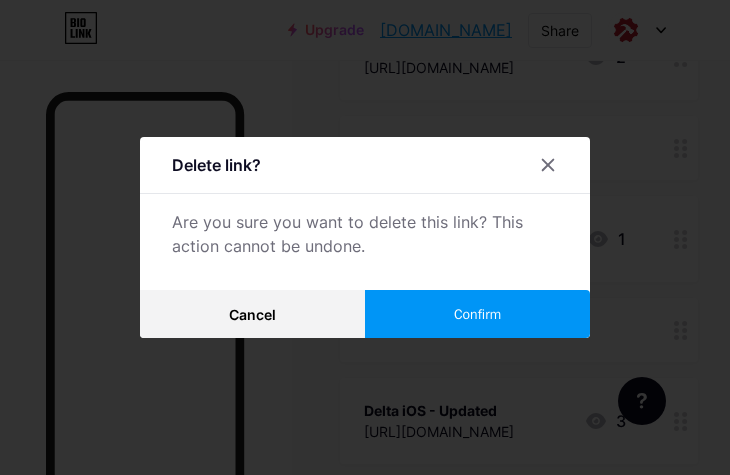 click on "Confirm" at bounding box center [477, 314] 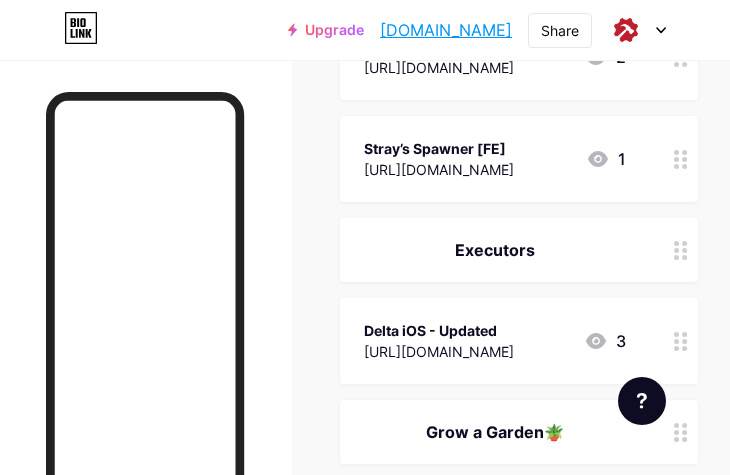 click 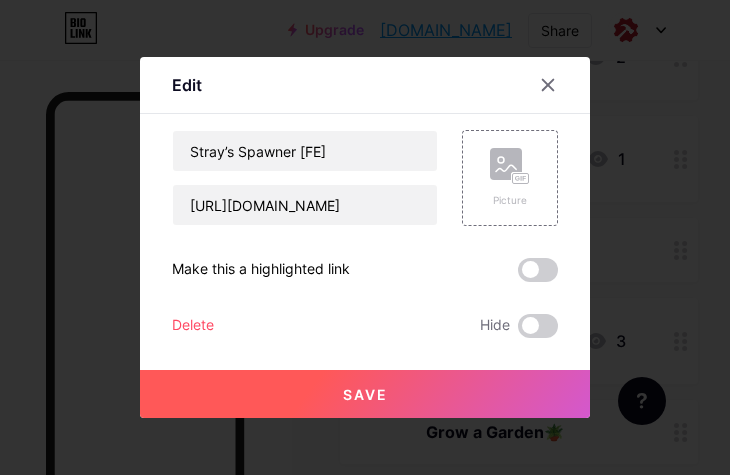 click on "Delete" at bounding box center [193, 326] 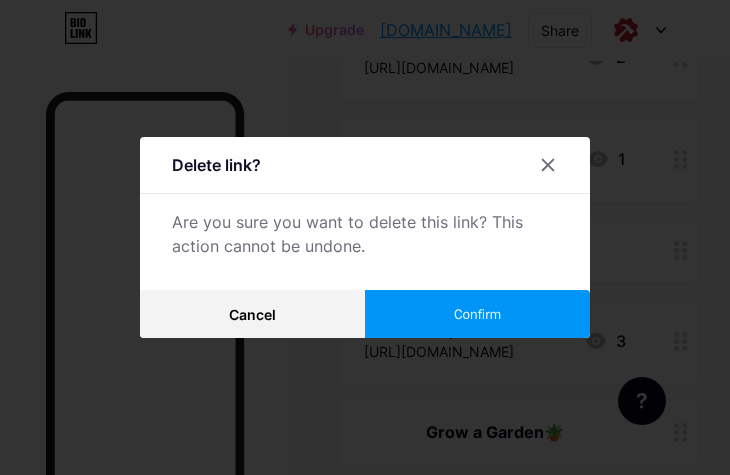 click on "Confirm" at bounding box center [477, 314] 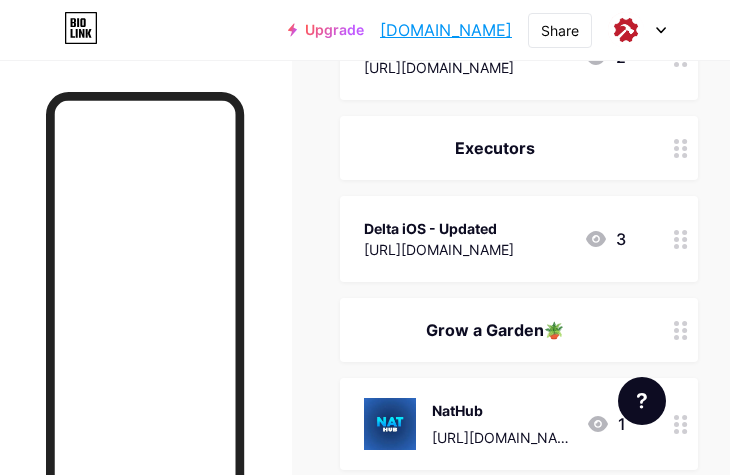 click 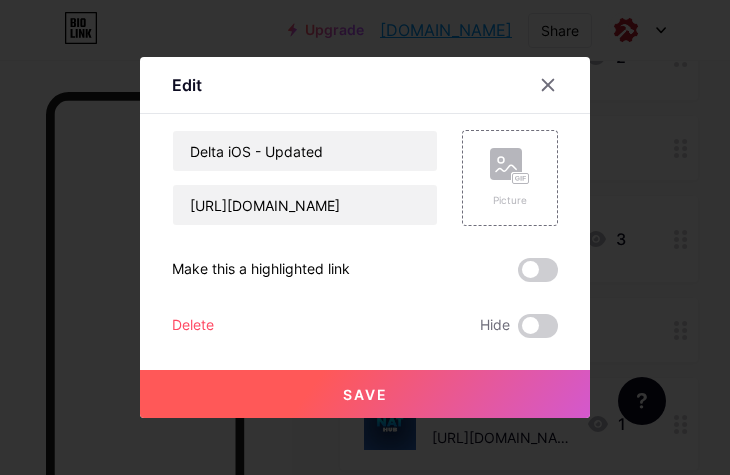 click on "Delete" at bounding box center (193, 326) 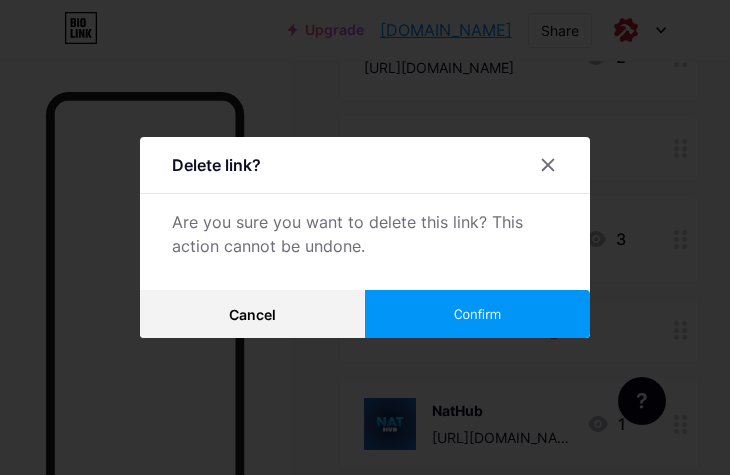 click on "Confirm" at bounding box center (477, 314) 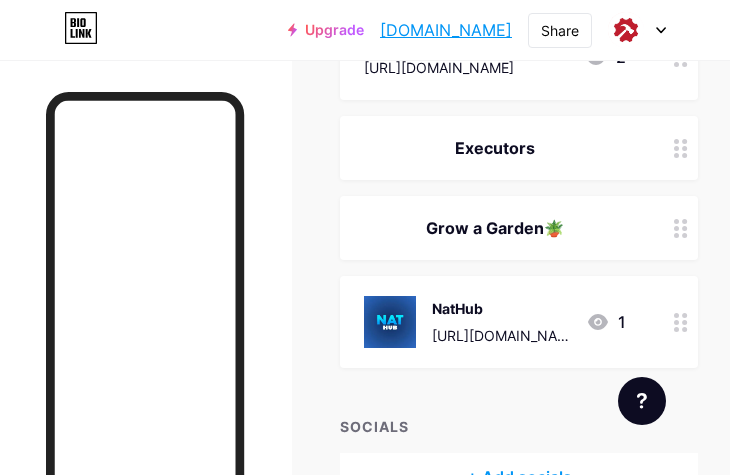 click 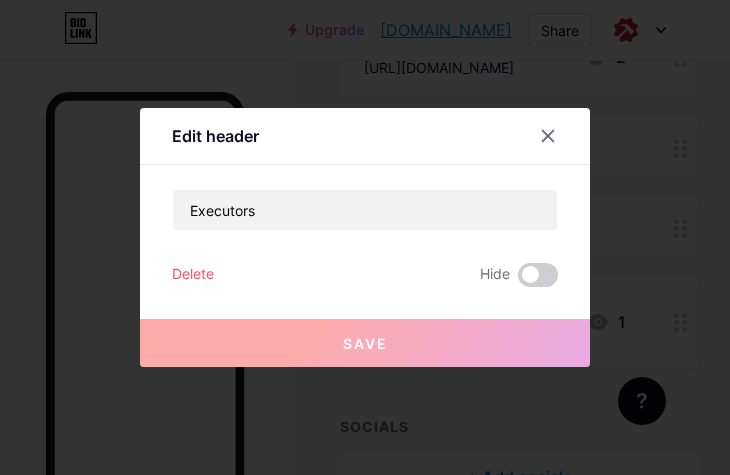 click on "Delete" at bounding box center (193, 275) 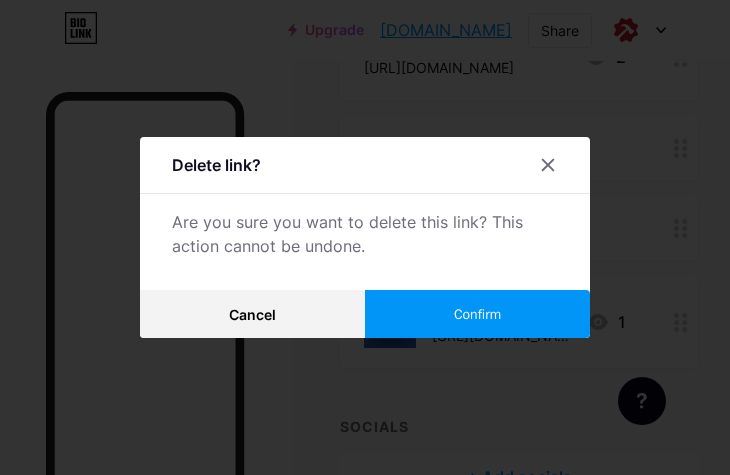 click on "Delete link?       Are you sure you want to delete this link? This action cannot be undone.
Cancel
Confirm" at bounding box center [365, 237] 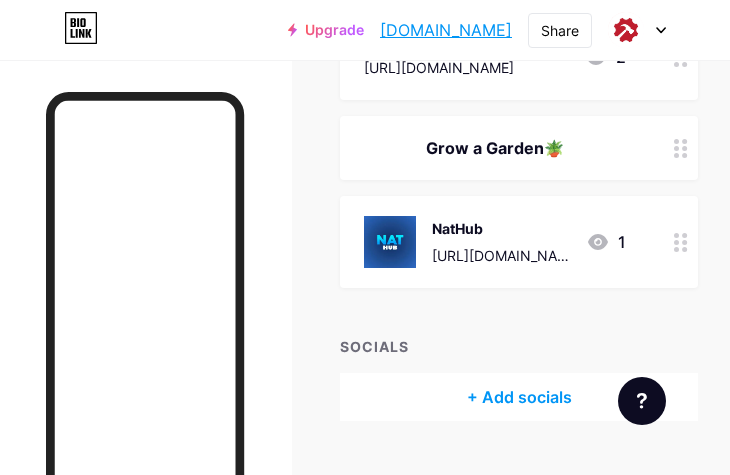 click at bounding box center [681, 242] 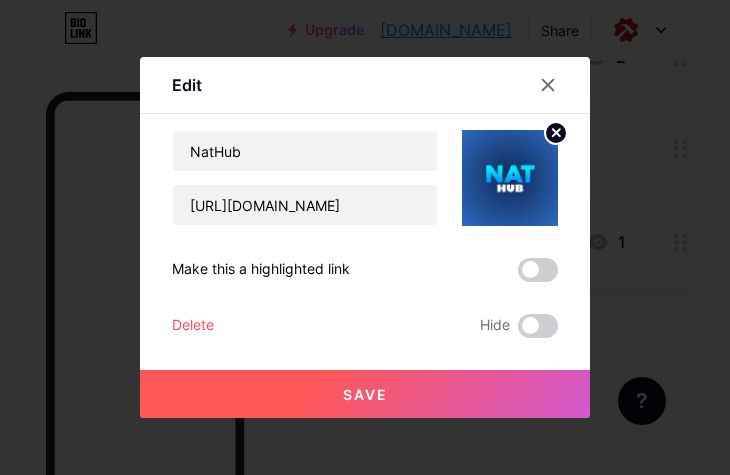 click on "Delete" at bounding box center [193, 326] 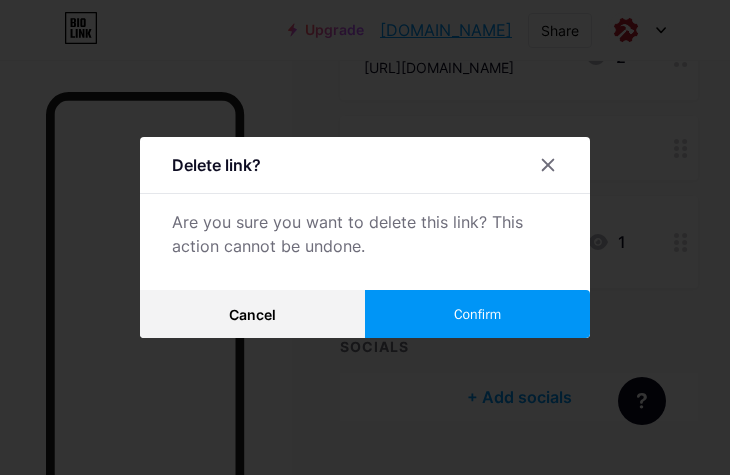 click on "Confirm" at bounding box center [477, 314] 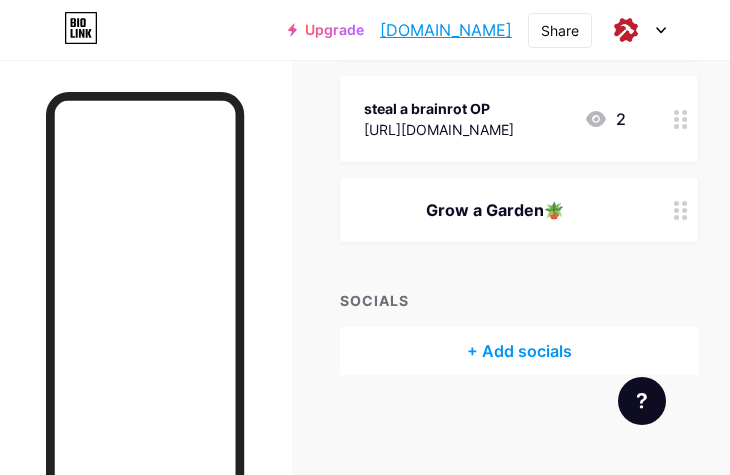 scroll, scrollTop: 340, scrollLeft: 0, axis: vertical 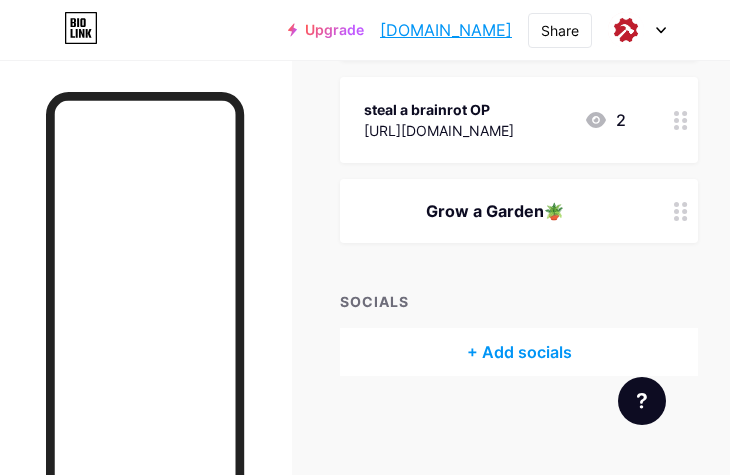 click at bounding box center (681, 211) 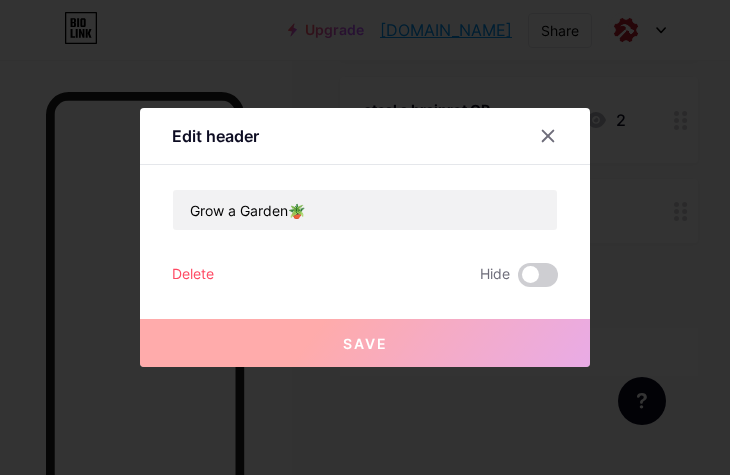 click on "Delete" at bounding box center (193, 275) 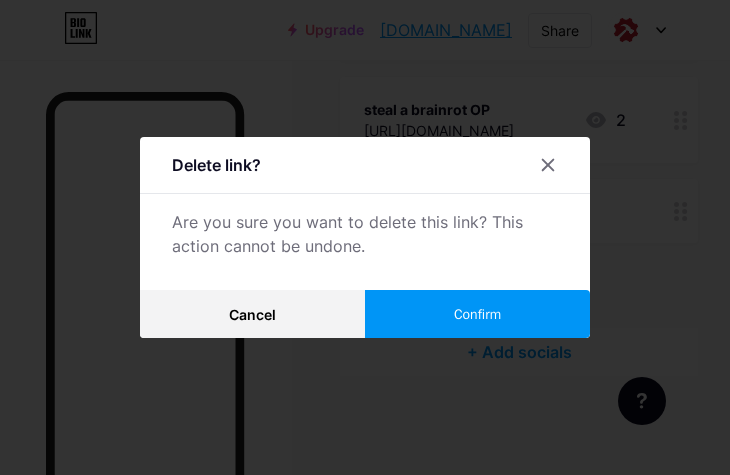 click on "Confirm" at bounding box center [477, 314] 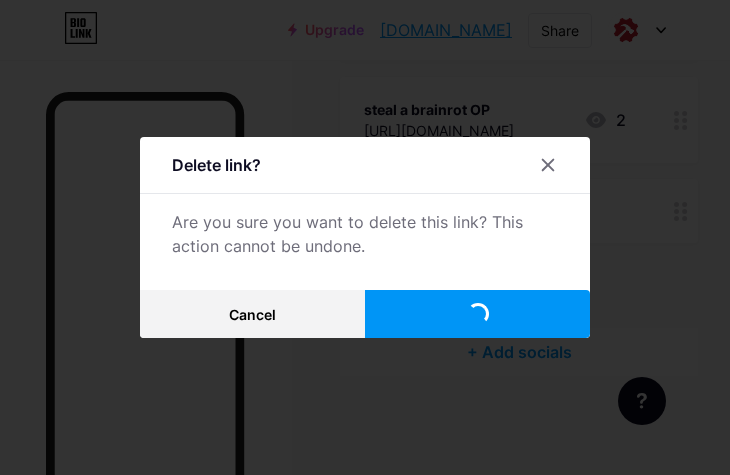 scroll, scrollTop: 260, scrollLeft: 0, axis: vertical 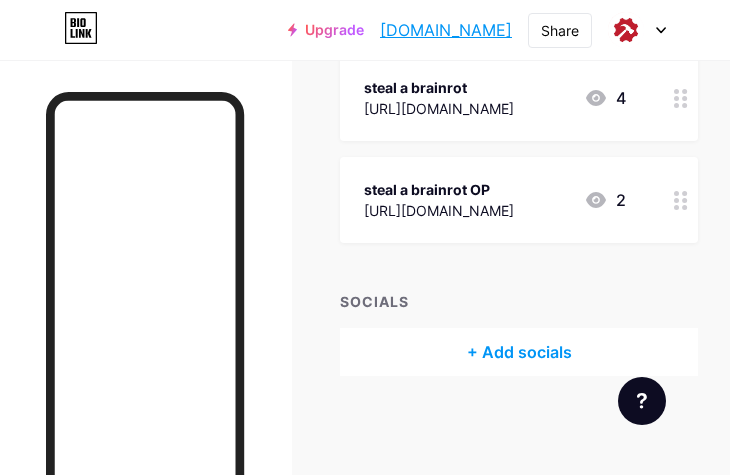 click at bounding box center (681, 200) 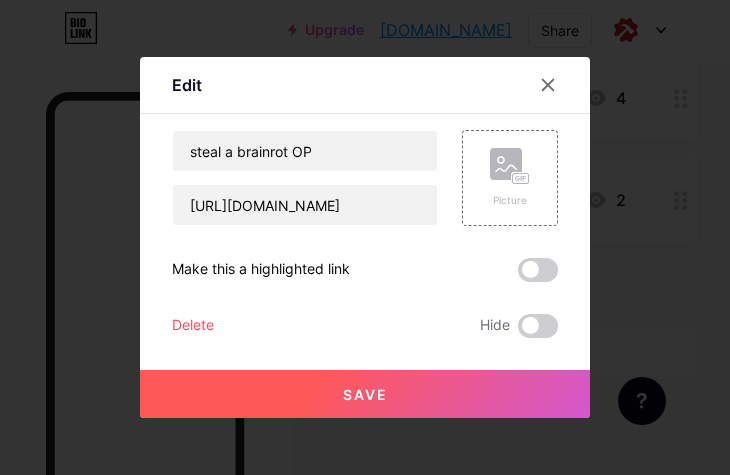 click on "Delete" at bounding box center (193, 326) 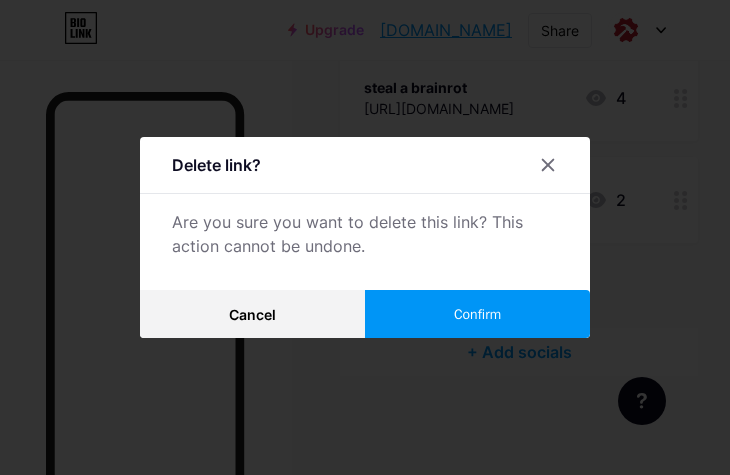 click on "Confirm" at bounding box center [477, 314] 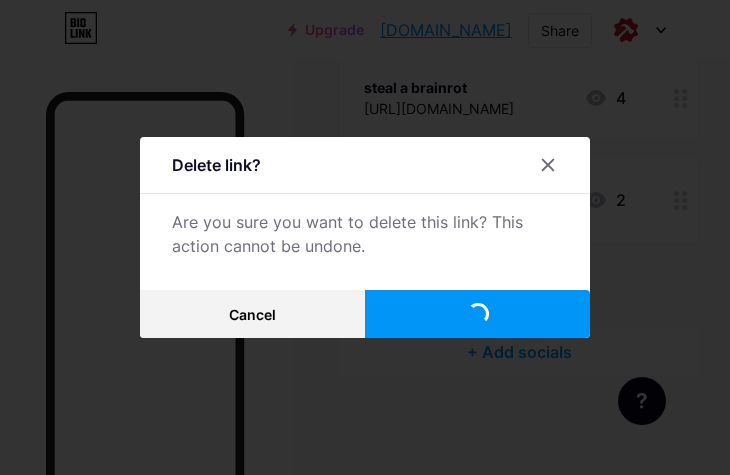 scroll, scrollTop: 158, scrollLeft: 0, axis: vertical 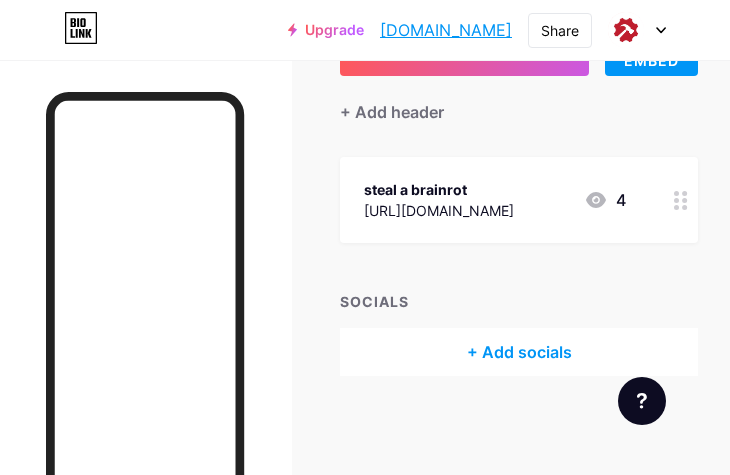 click 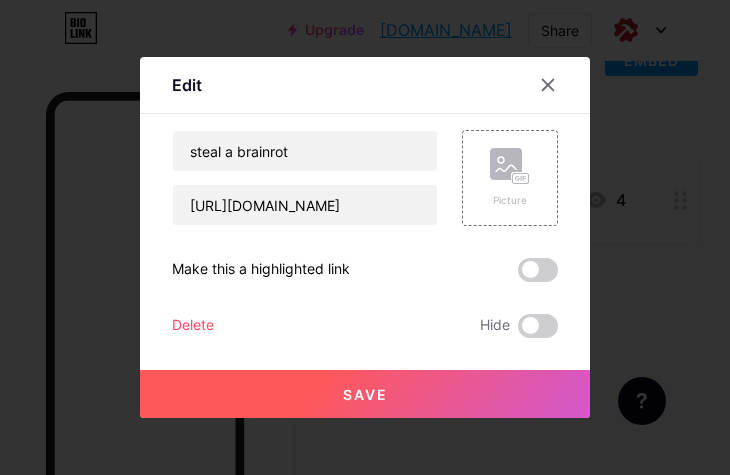 click on "Delete" at bounding box center [193, 326] 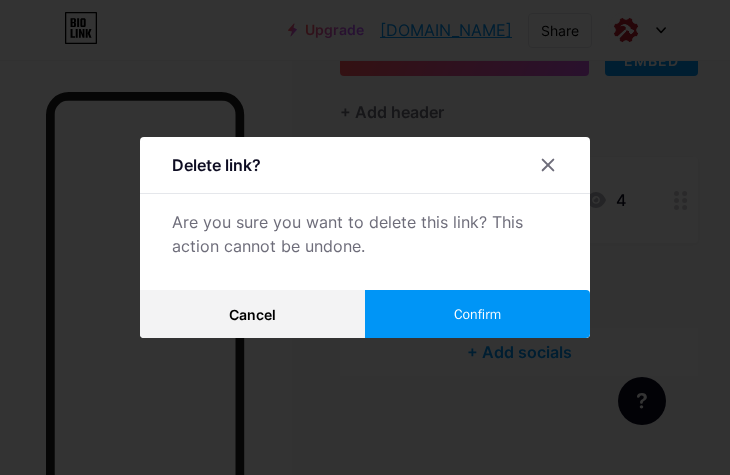 click on "Confirm" at bounding box center (477, 314) 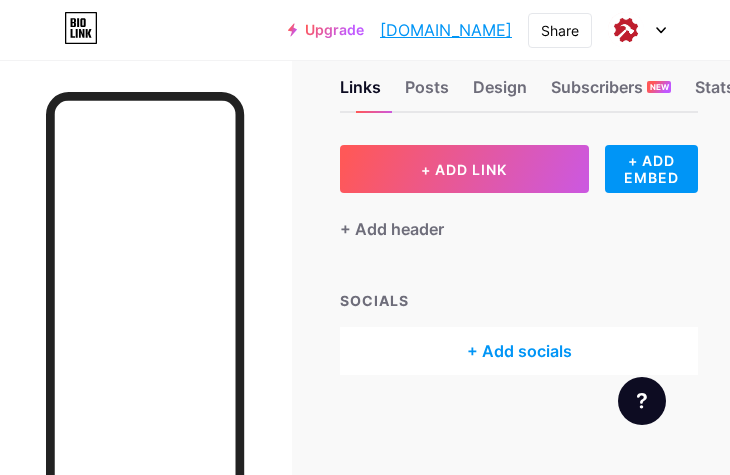 scroll, scrollTop: 0, scrollLeft: 0, axis: both 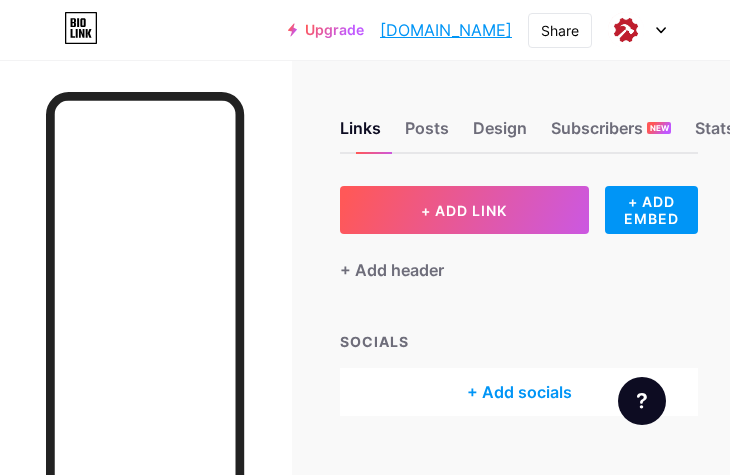 click at bounding box center [626, 30] 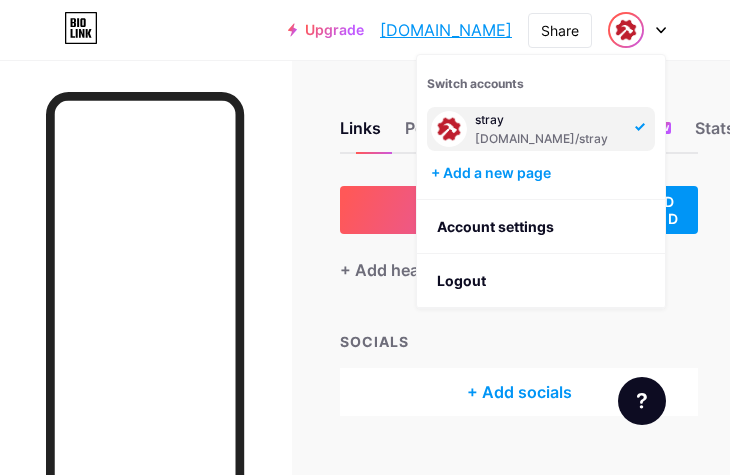 click on "Links
Posts
Design
Subscribers
NEW
Stats
Settings       + ADD LINK     + ADD EMBED
+ Add header     SOCIALS     + Add socials                       Feature requests             Help center         Contact support" at bounding box center [365, 288] 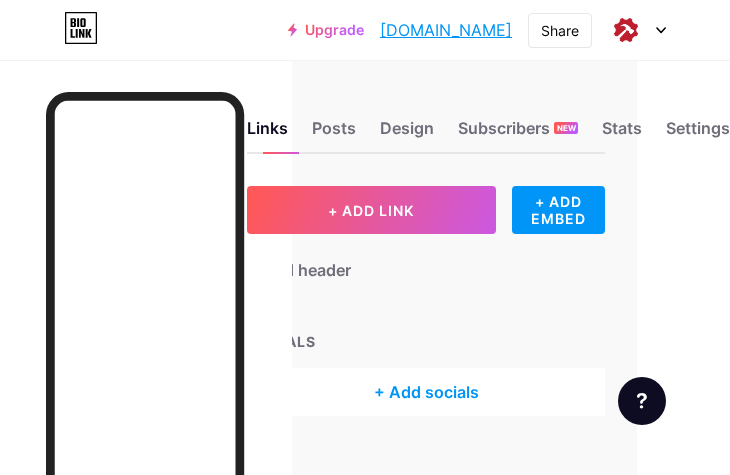 scroll, scrollTop: 0, scrollLeft: 95, axis: horizontal 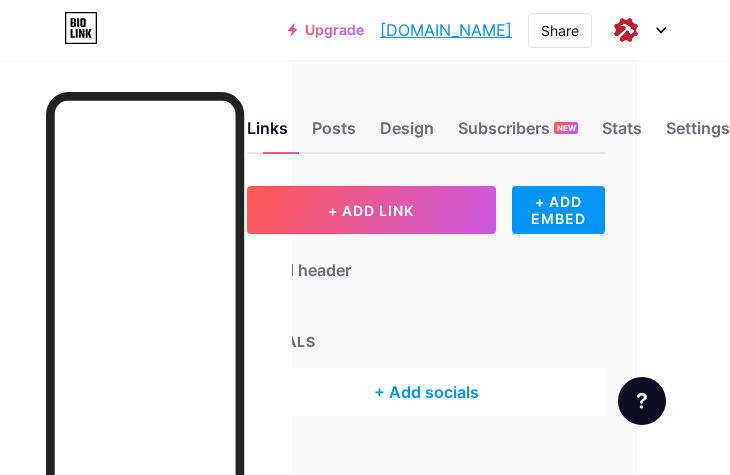 click on "Settings" at bounding box center [698, 134] 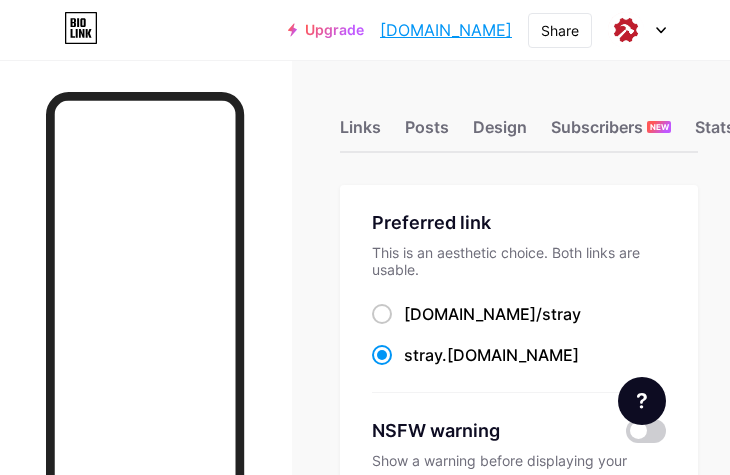 scroll, scrollTop: 0, scrollLeft: 0, axis: both 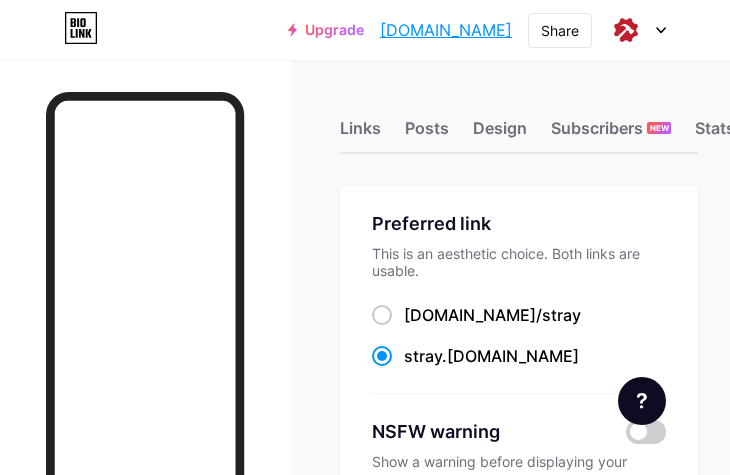 click on "Design" at bounding box center [500, 134] 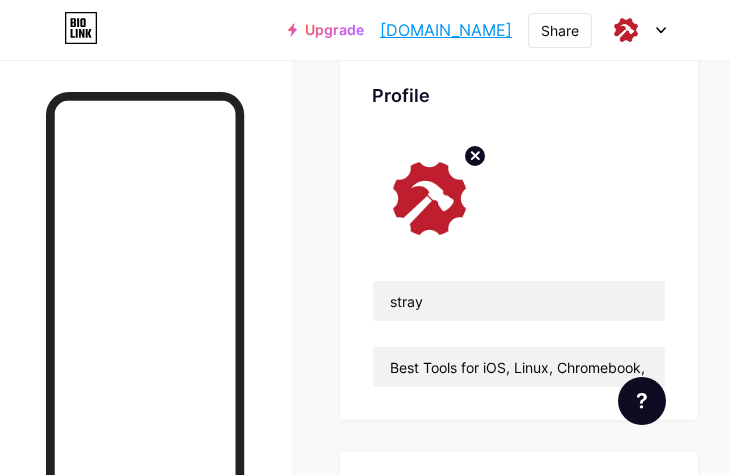 scroll, scrollTop: 134, scrollLeft: 0, axis: vertical 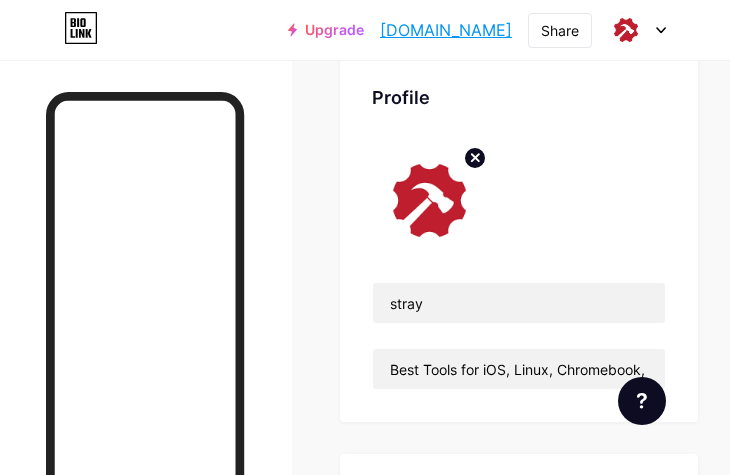 click at bounding box center (429, 200) 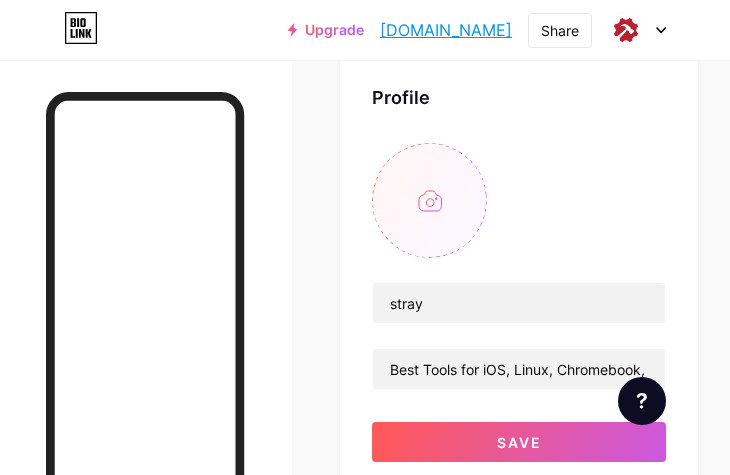 click at bounding box center (429, 200) 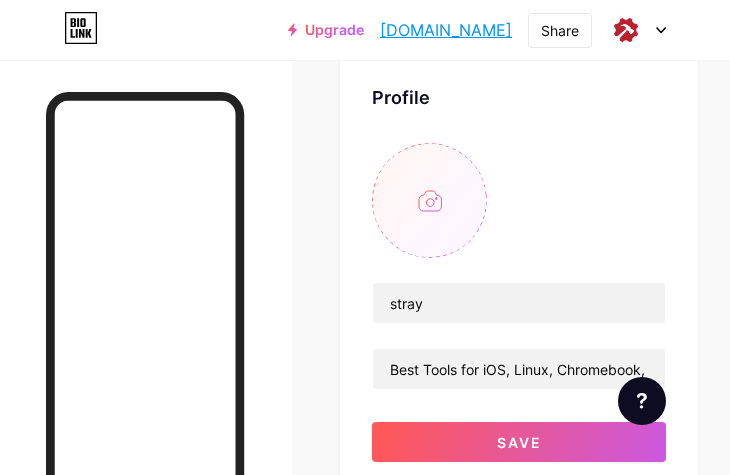 type on "C:\fakepath\IMG_0789.jpeg" 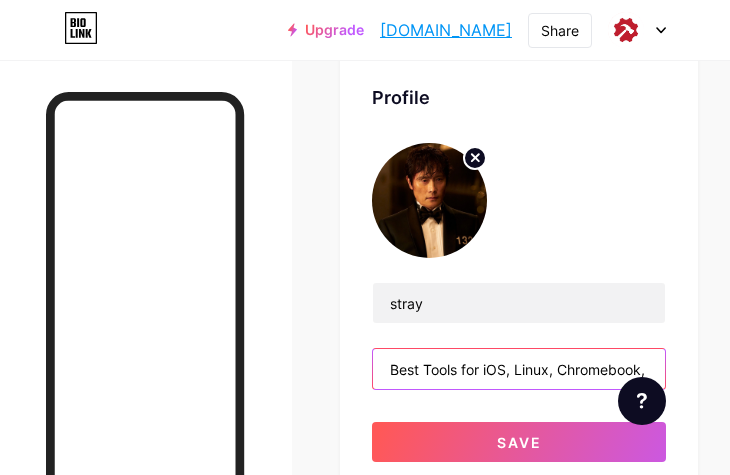 click on "Best Tools for iOS, Linux, Chromebook, Windows and more!" at bounding box center [519, 369] 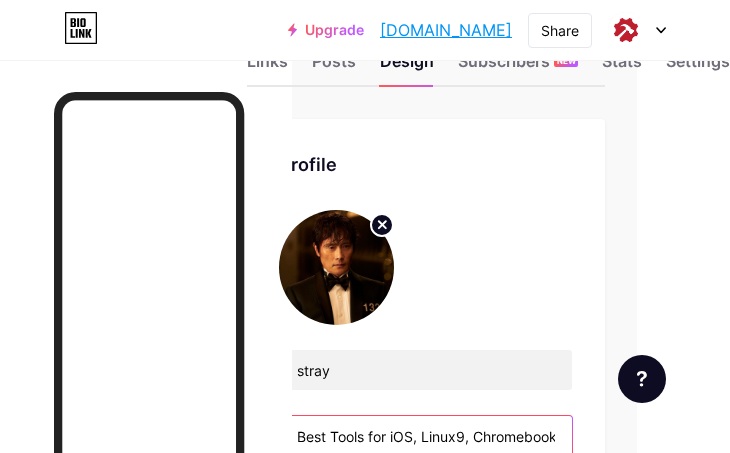scroll, scrollTop: 237, scrollLeft: 95, axis: both 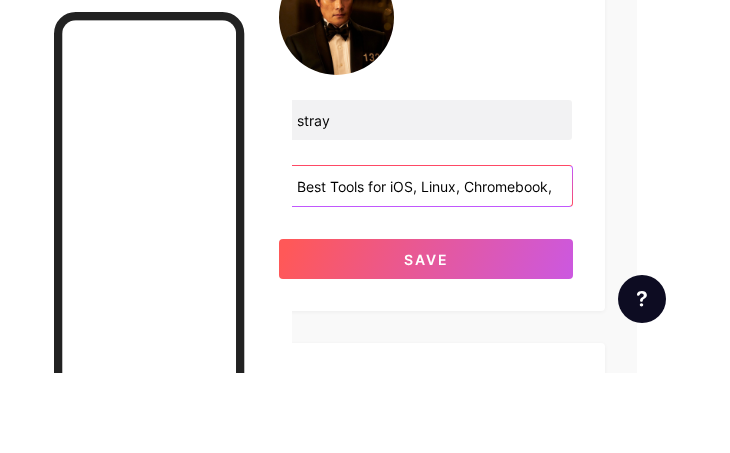 type on "Best Tools for iOS, Linu, Chromebook, Windows and more!" 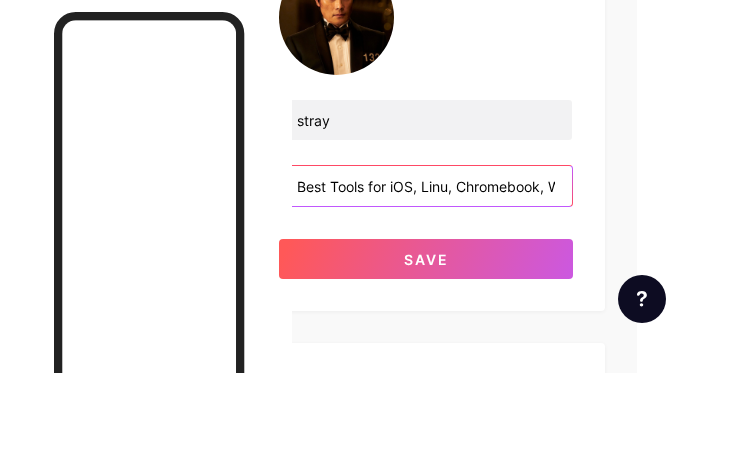 click on "Best Tools for iOS, Linu, Chromebook, Windows and more!" at bounding box center (426, 266) 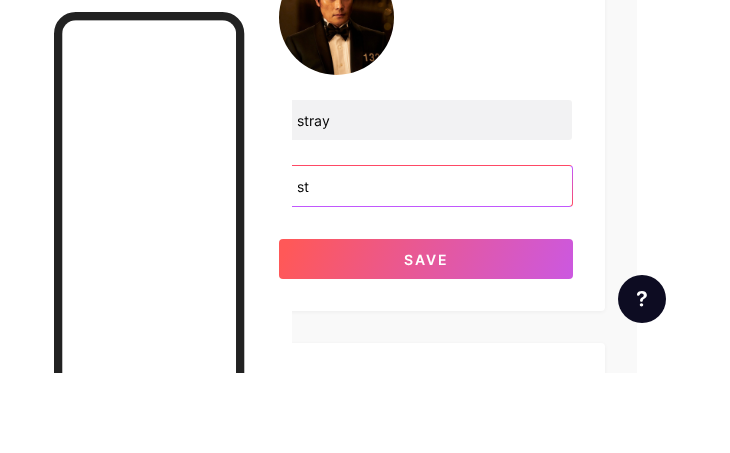 type on "s" 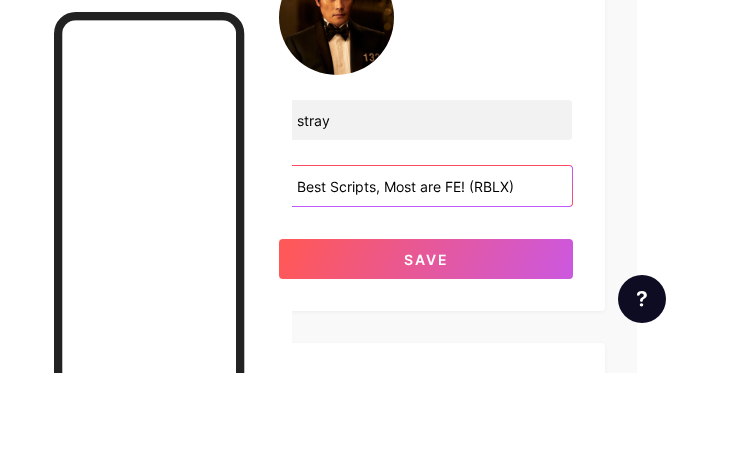 type on "Best Scripts, Most are FE! (RBLX)" 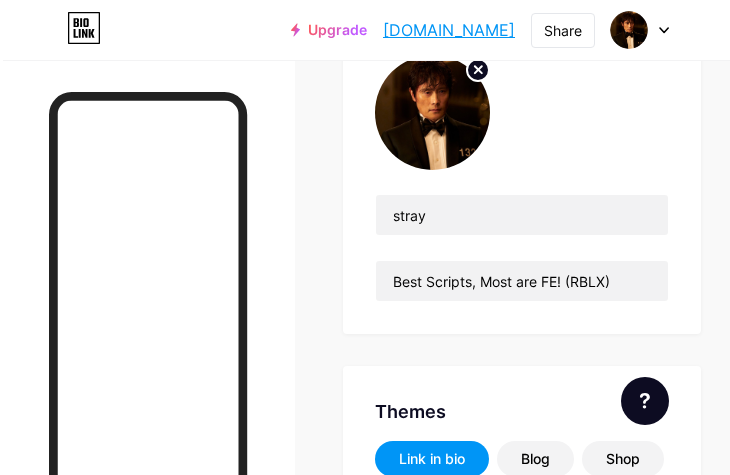 scroll, scrollTop: 0, scrollLeft: 0, axis: both 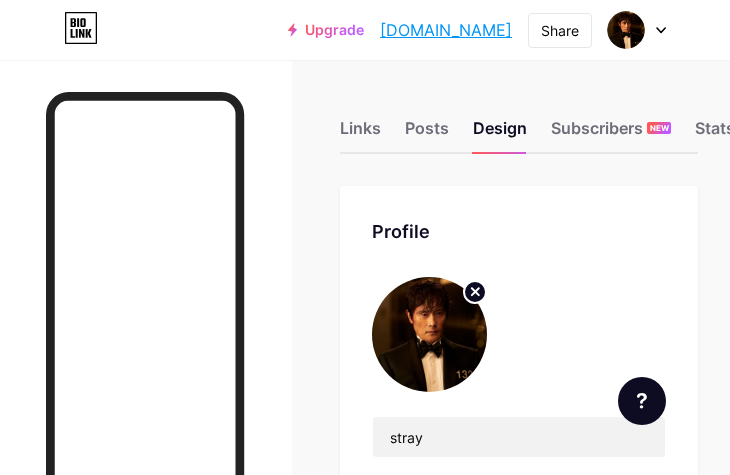 click on "Links" at bounding box center [360, 134] 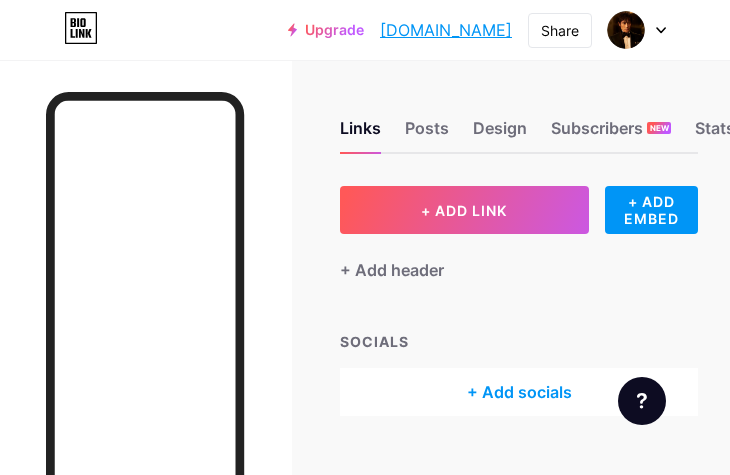 click on "+ Add header" at bounding box center (392, 270) 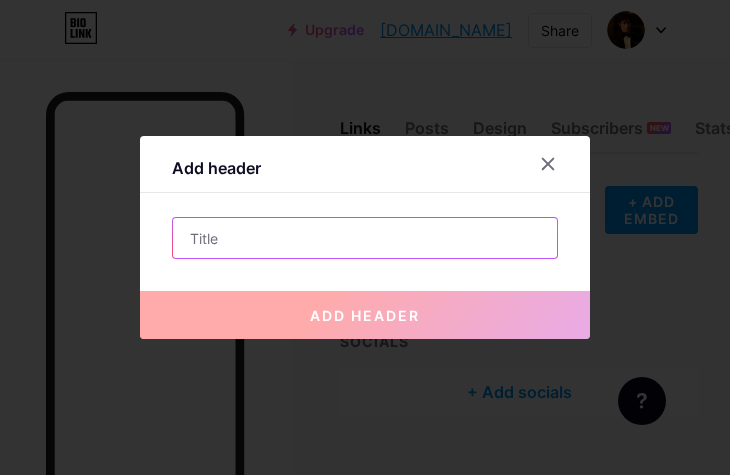 click at bounding box center (365, 238) 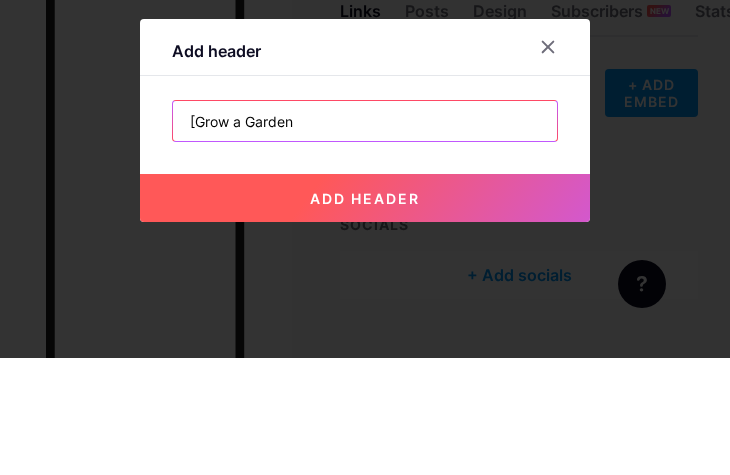 scroll, scrollTop: 76, scrollLeft: 0, axis: vertical 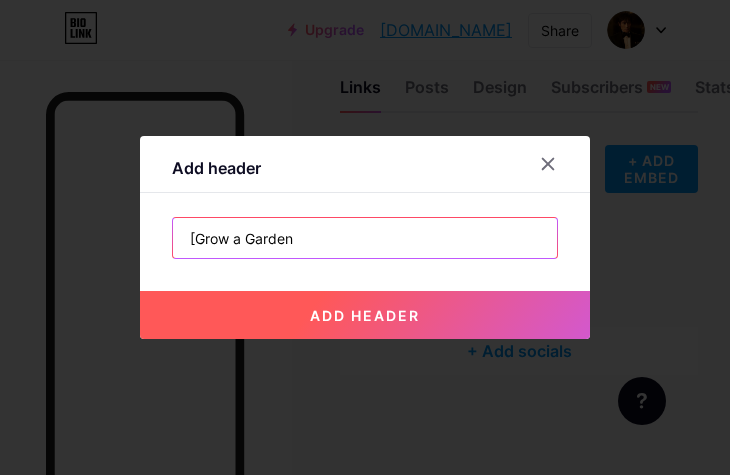 click on "[Grow a Garden" at bounding box center (365, 238) 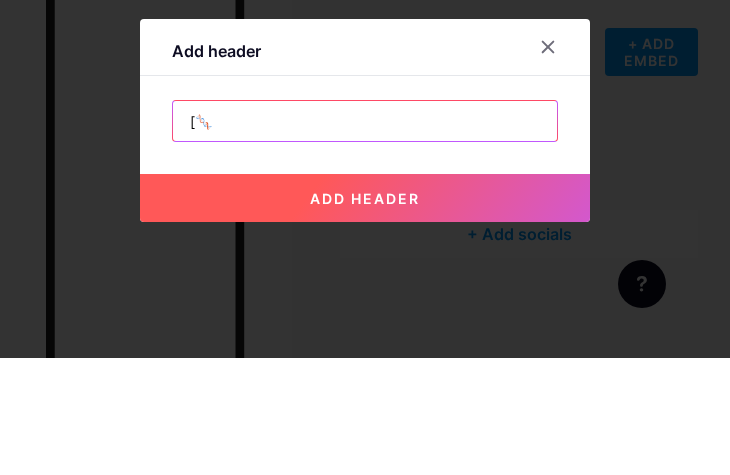 click on "[🧬" at bounding box center (365, 238) 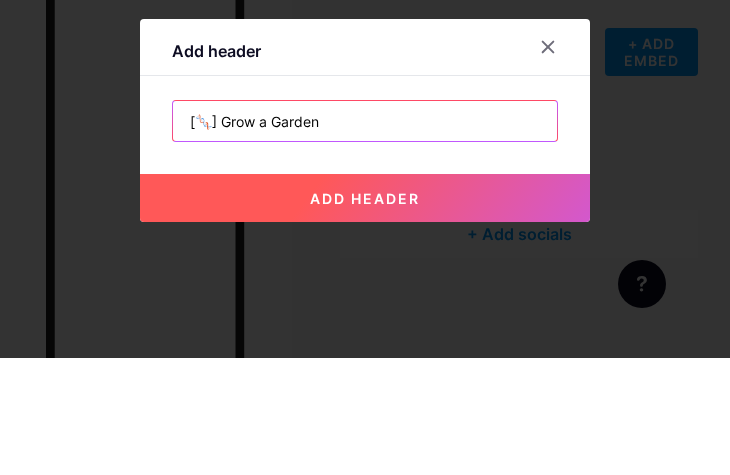 type on "[🧬] Grow a Garden" 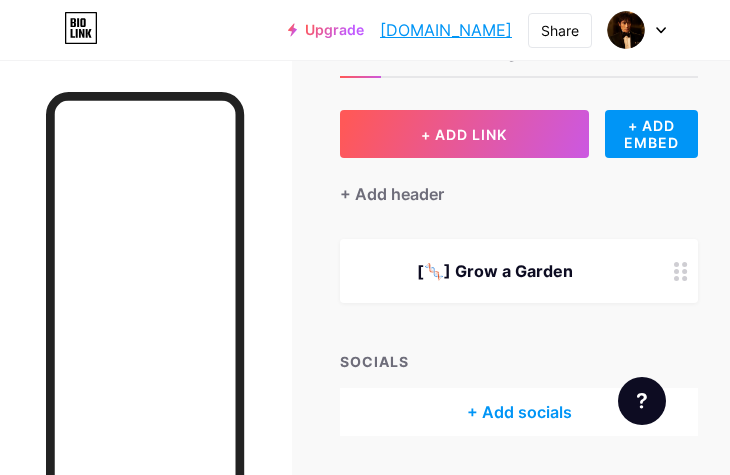 click on "+ ADD LINK" at bounding box center (464, 134) 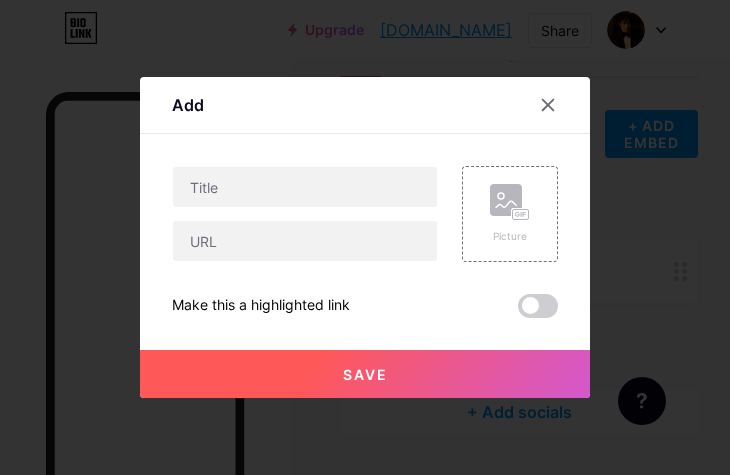 click at bounding box center (548, 105) 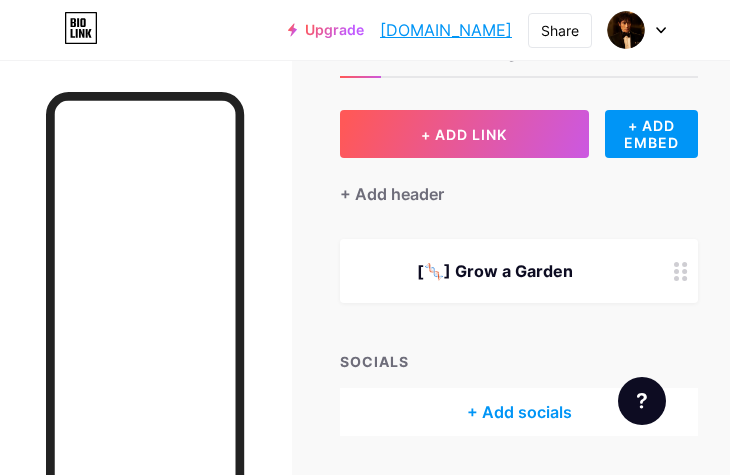 click on "+ Add header" at bounding box center (392, 194) 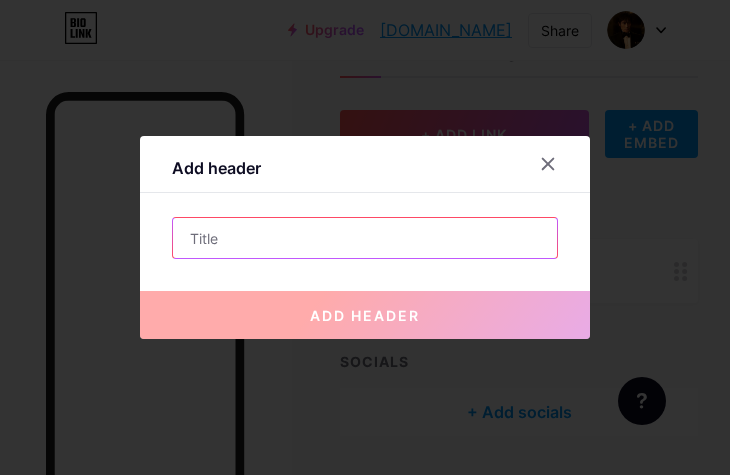 click at bounding box center [365, 238] 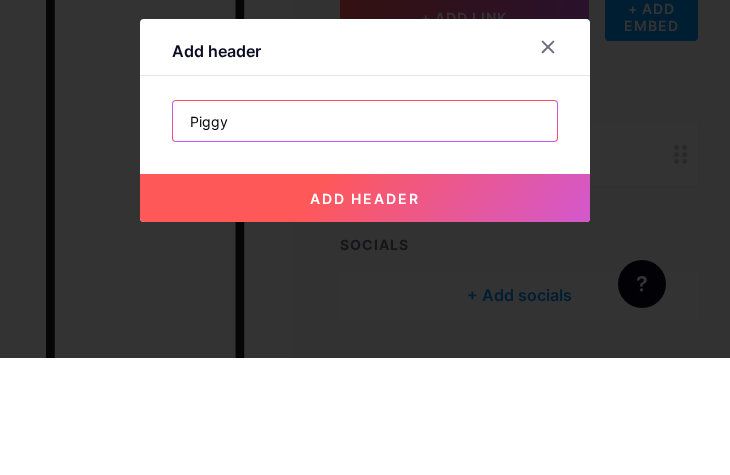 type on "Piggy" 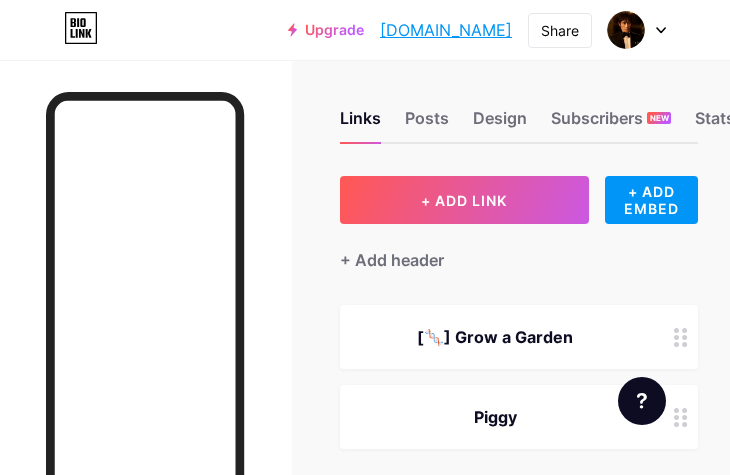 scroll, scrollTop: 6, scrollLeft: 0, axis: vertical 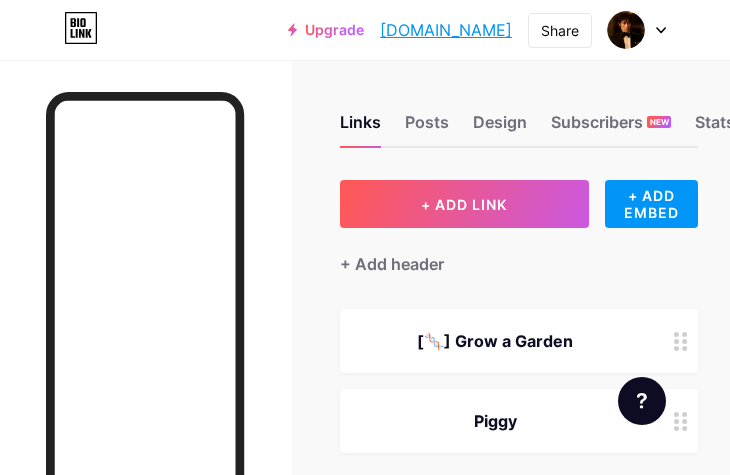 click on "+ Add header" at bounding box center [392, 264] 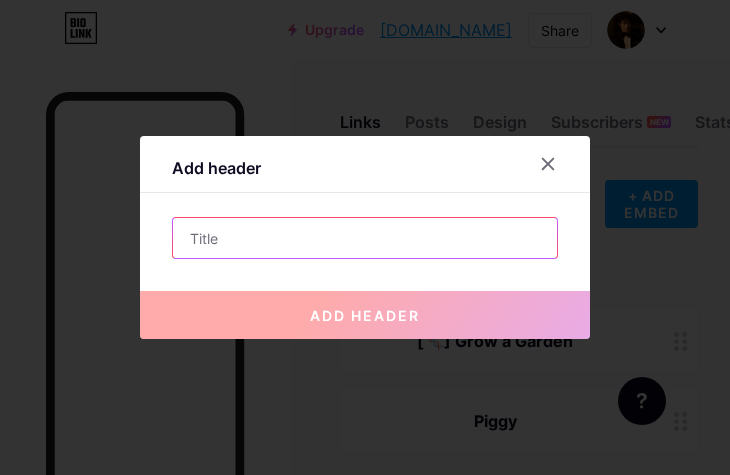 click at bounding box center [365, 238] 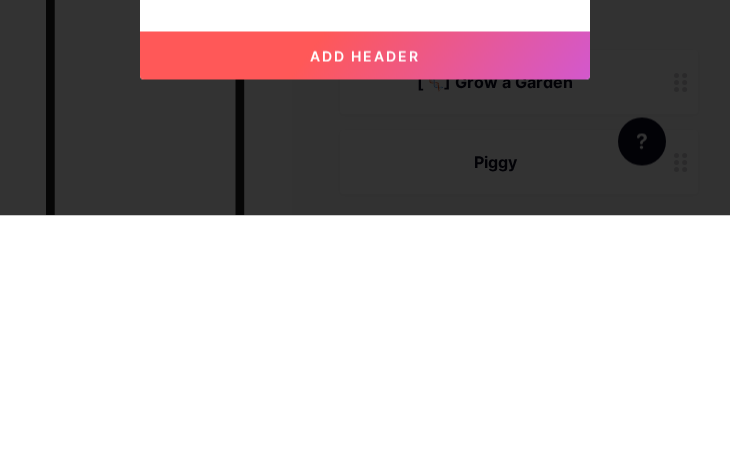scroll, scrollTop: 216, scrollLeft: 0, axis: vertical 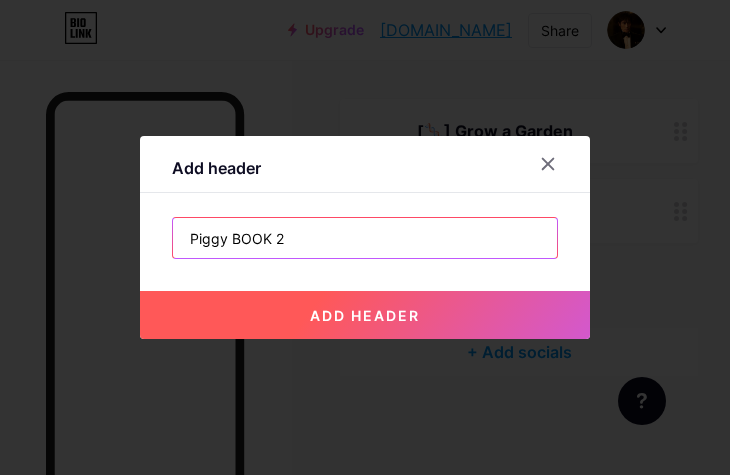 click on "Piggy BOOK 2" at bounding box center (365, 238) 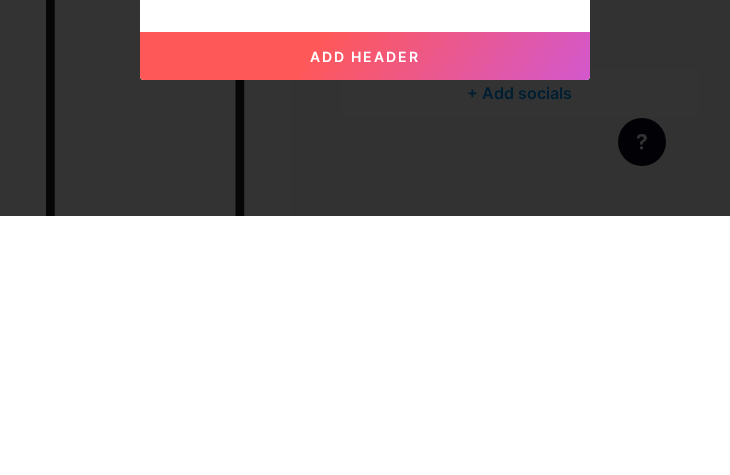 type on "P" 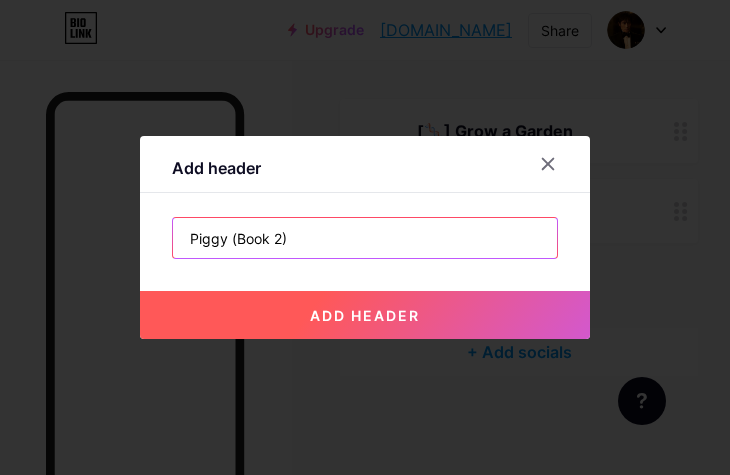 type on "Piggy (Book 2)" 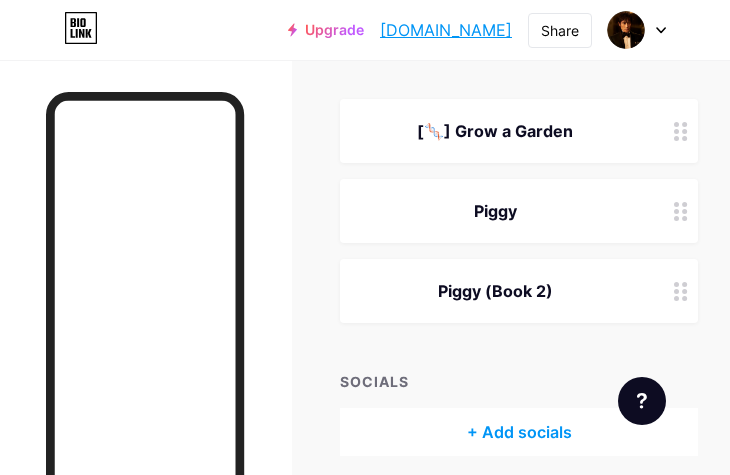 click 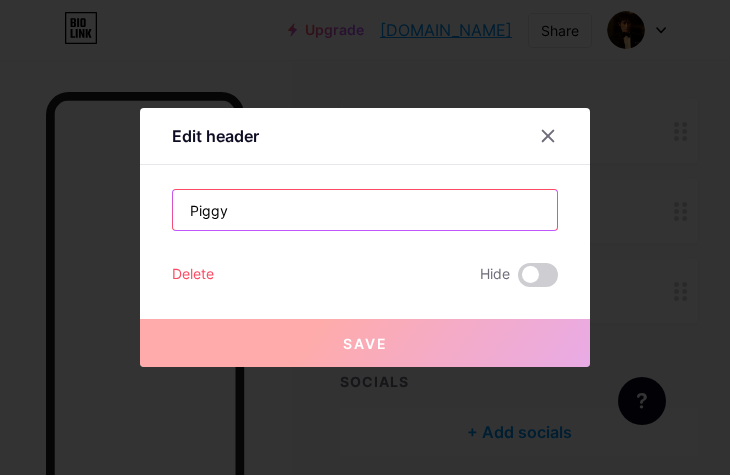 click on "Piggy" at bounding box center [365, 210] 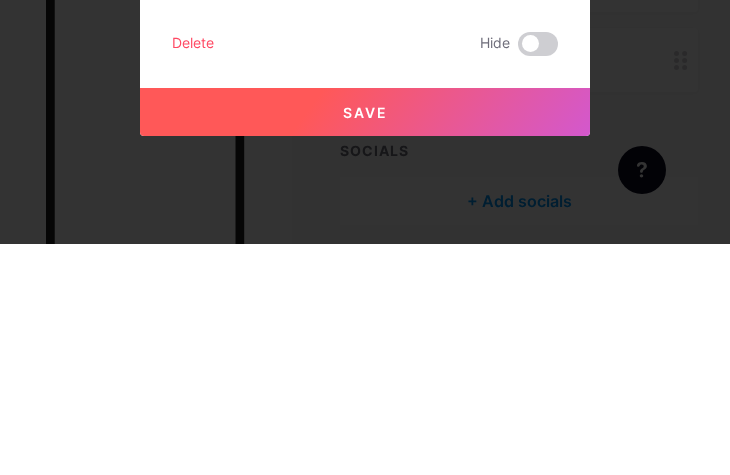scroll, scrollTop: 296, scrollLeft: 0, axis: vertical 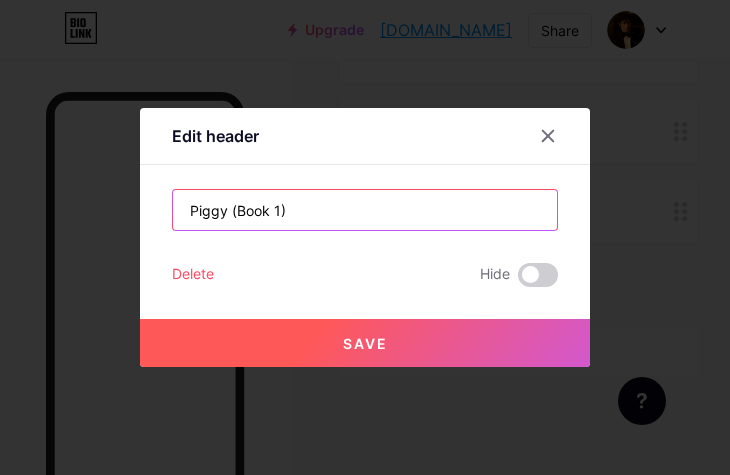 type on "Piggy (Book 1)" 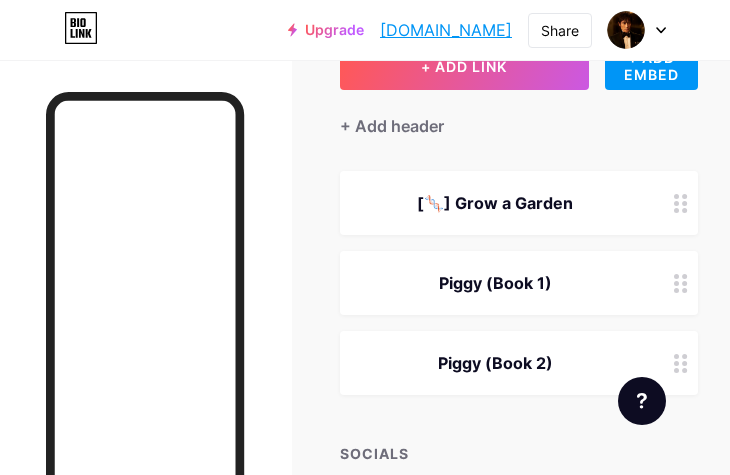 scroll, scrollTop: 141, scrollLeft: 0, axis: vertical 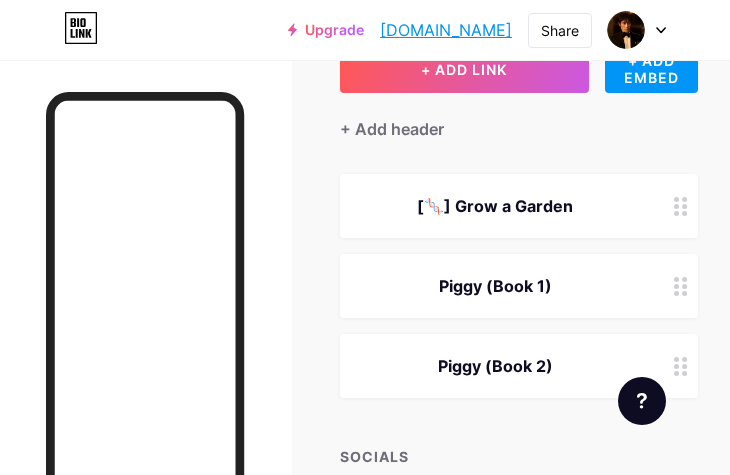 click on "+ ADD LINK" at bounding box center [464, 69] 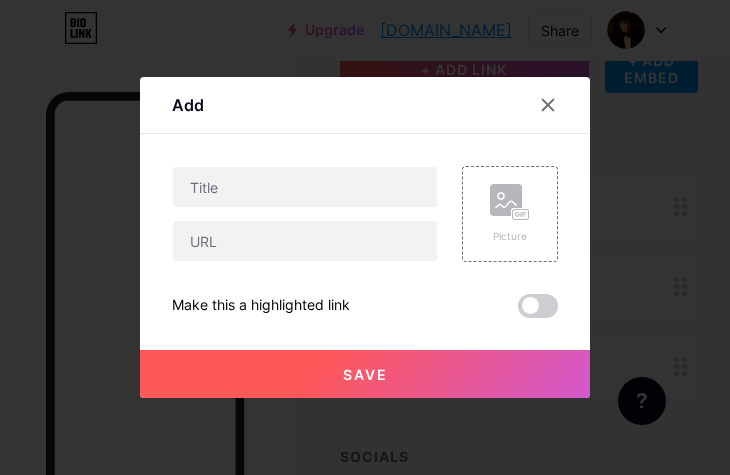 click at bounding box center (365, 237) 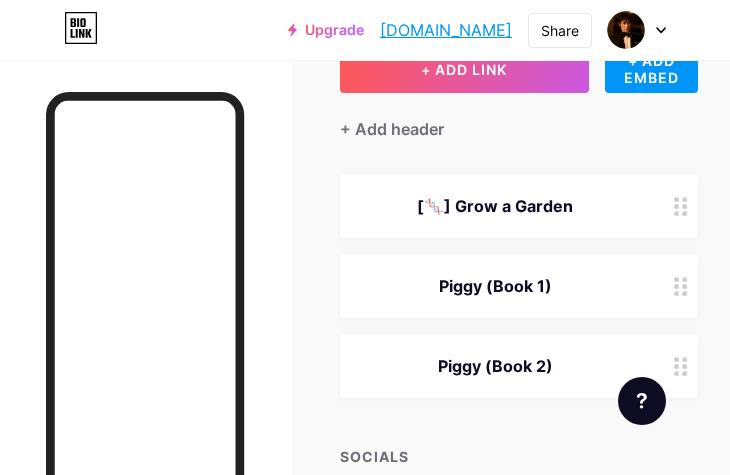 click on "+ Add header" at bounding box center [392, 129] 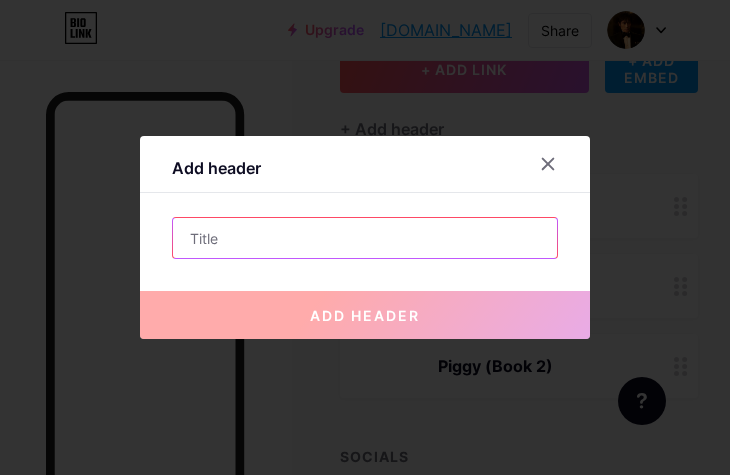 click at bounding box center (365, 238) 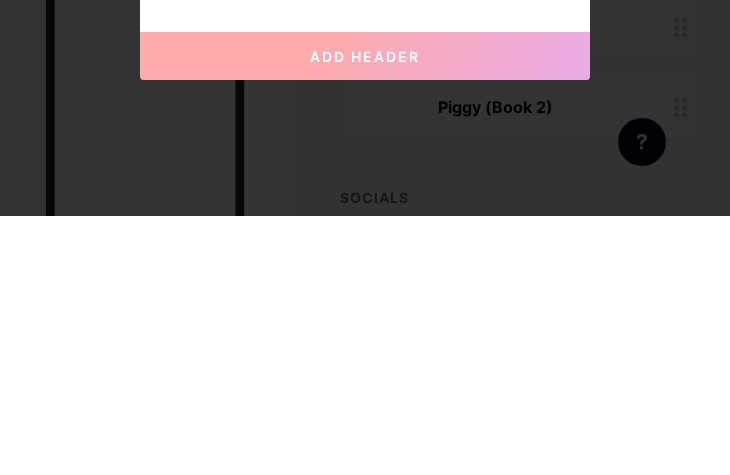 scroll, scrollTop: 296, scrollLeft: 0, axis: vertical 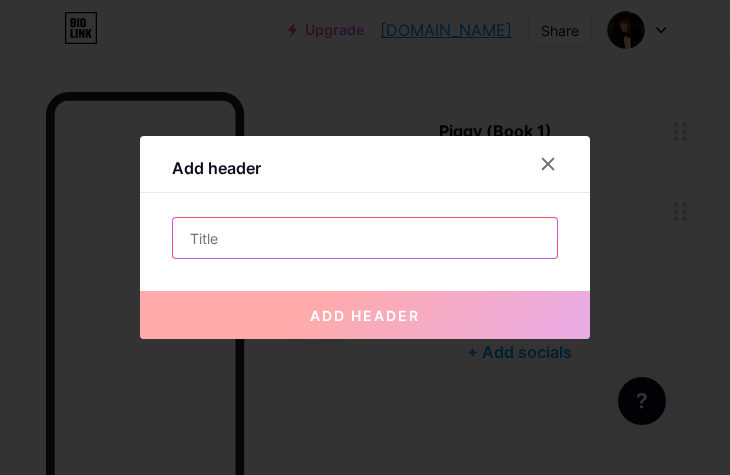 click at bounding box center (365, 238) 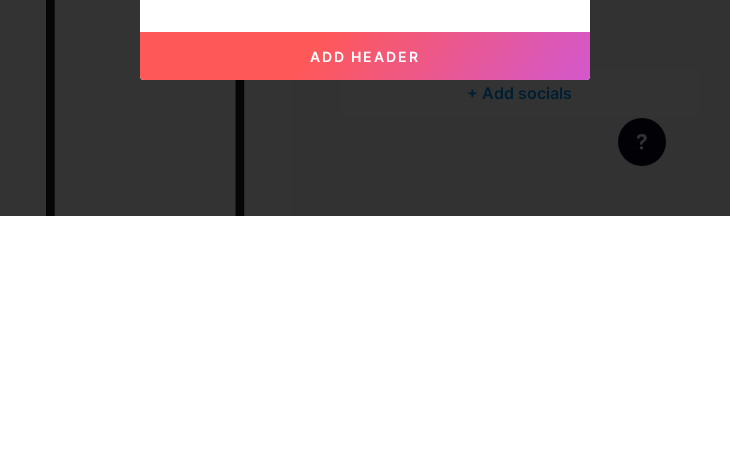 click on "[❗️" at bounding box center [365, 238] 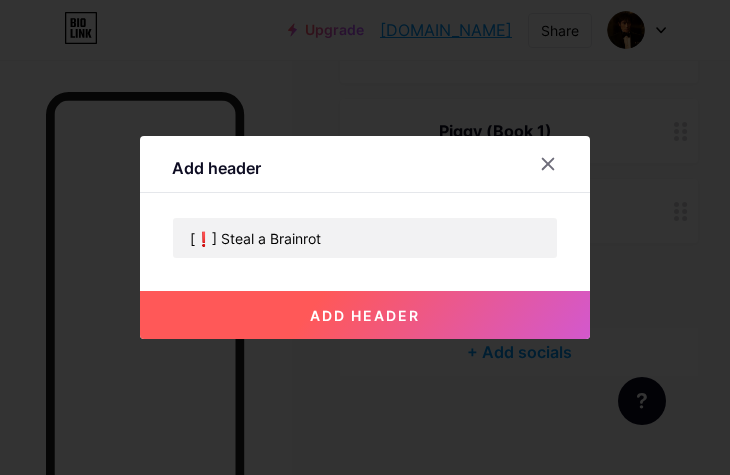 click at bounding box center (365, 237) 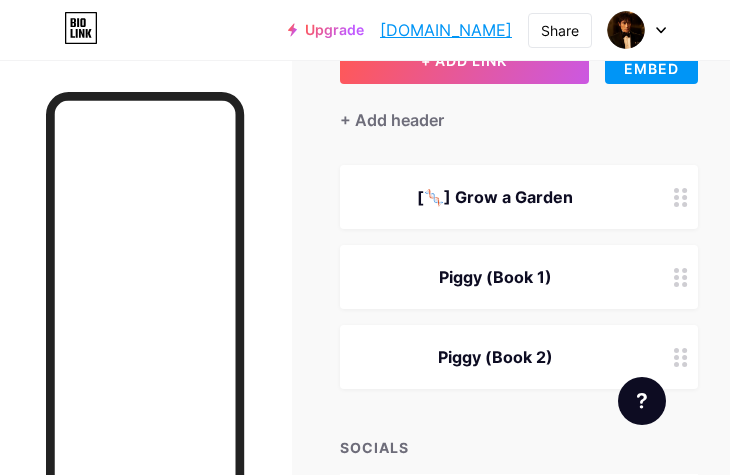 scroll, scrollTop: 130, scrollLeft: 0, axis: vertical 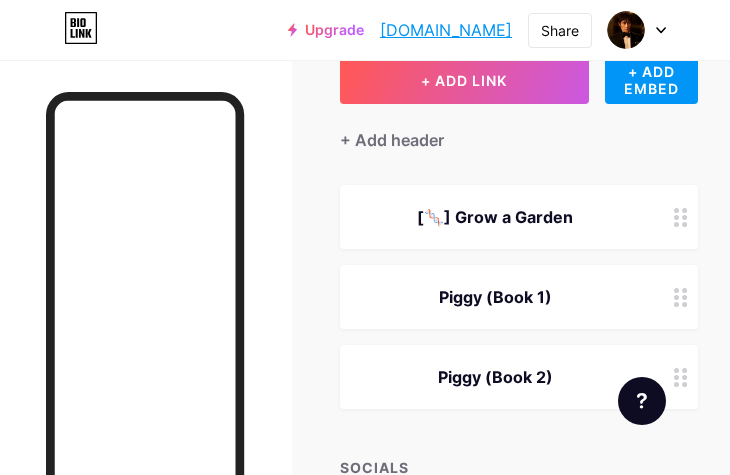 click on "+ Add header" at bounding box center (392, 140) 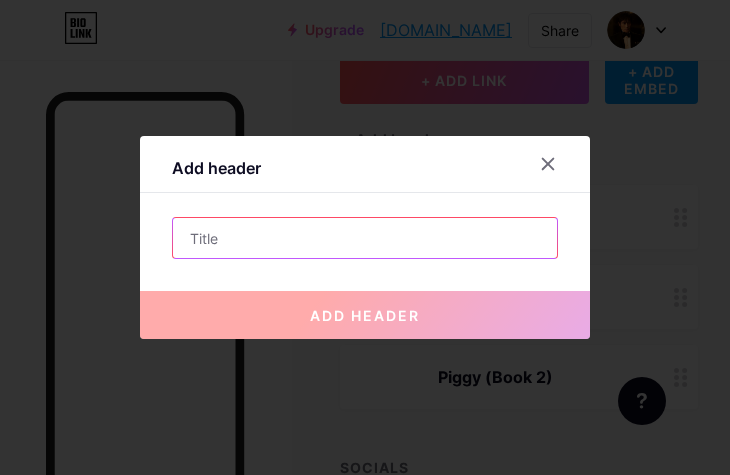 click at bounding box center (365, 238) 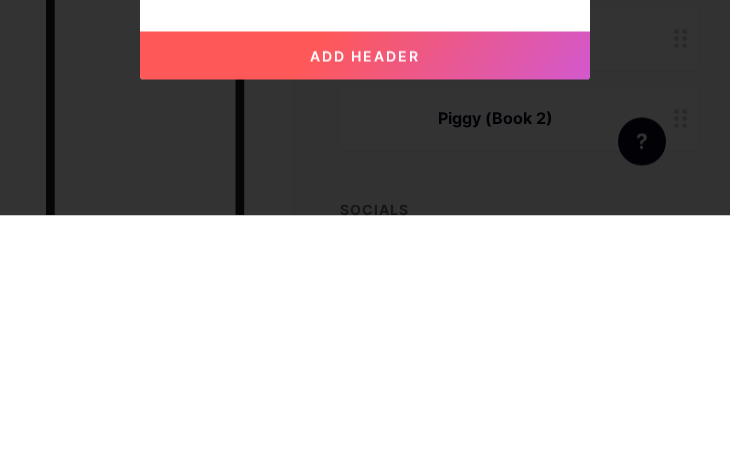 scroll, scrollTop: 296, scrollLeft: 0, axis: vertical 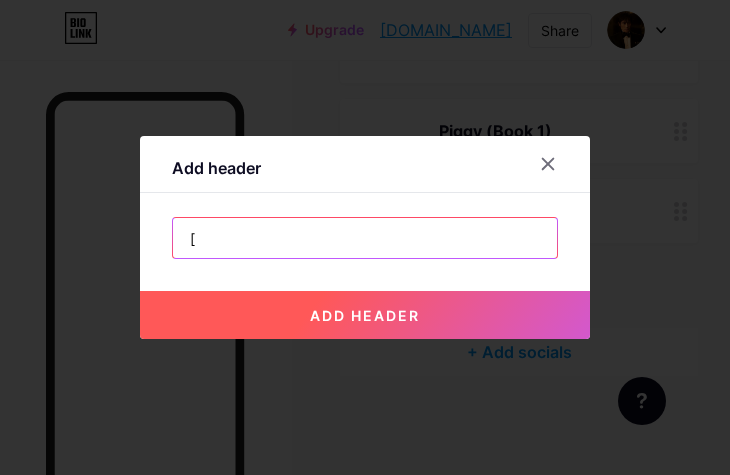 click on "[" at bounding box center (365, 238) 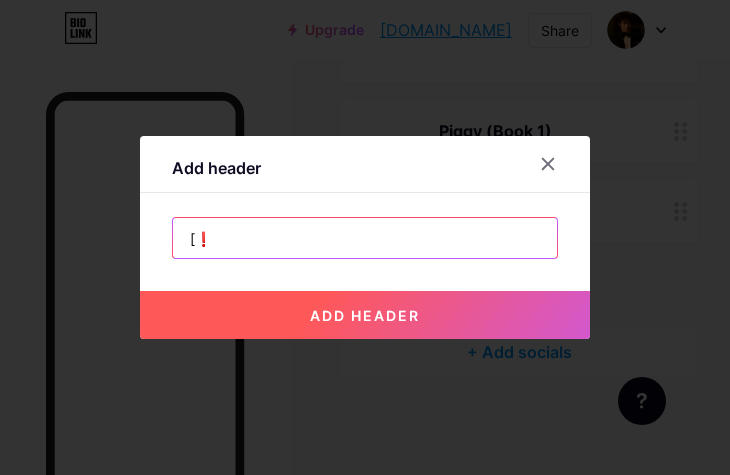 click on "[❗️" at bounding box center [365, 238] 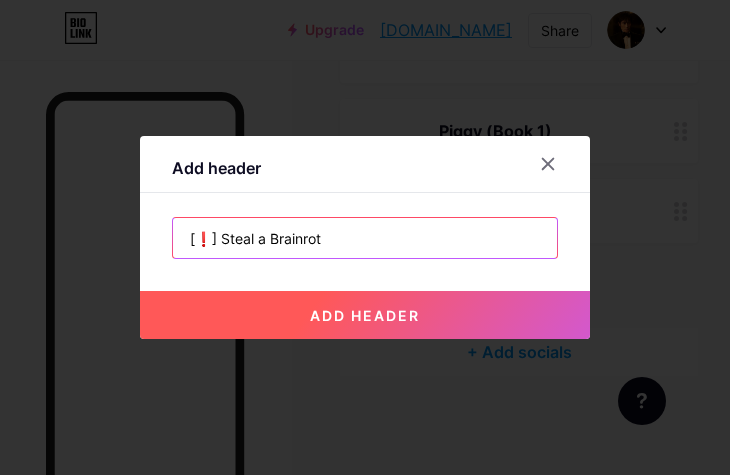 type on "[❗️] Steal a Brainrot" 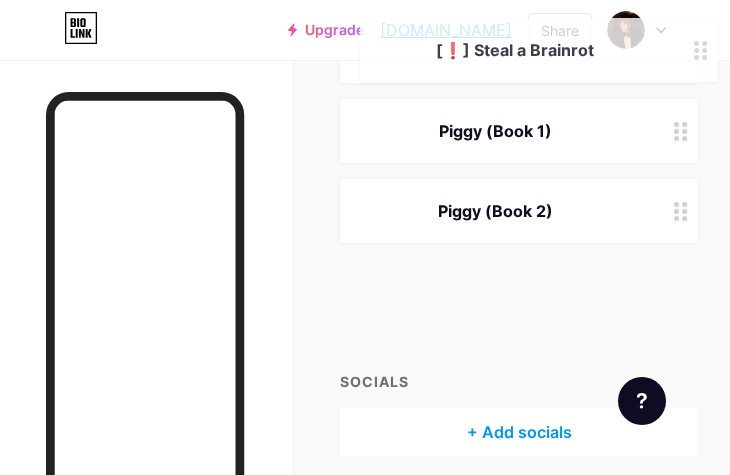 type 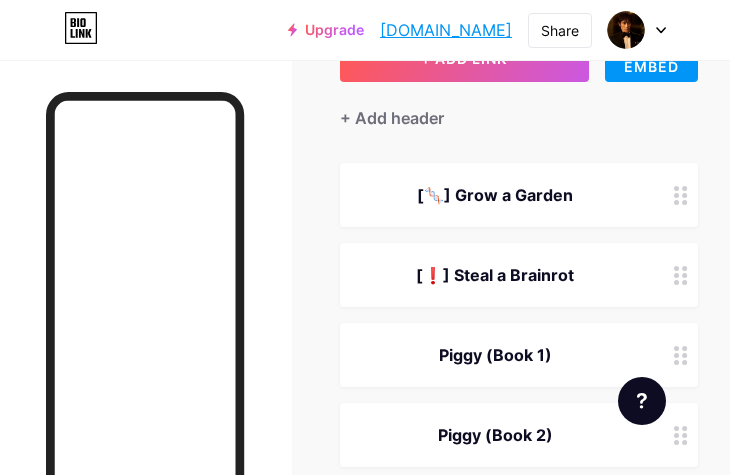 scroll, scrollTop: 131, scrollLeft: 0, axis: vertical 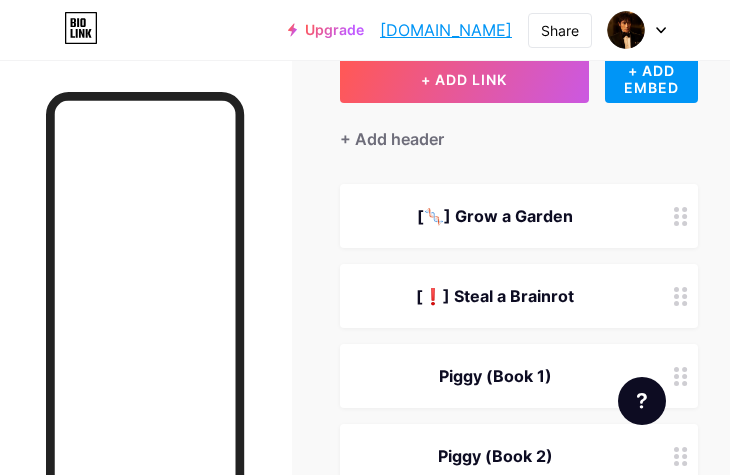 click on "+ Add header" at bounding box center (392, 139) 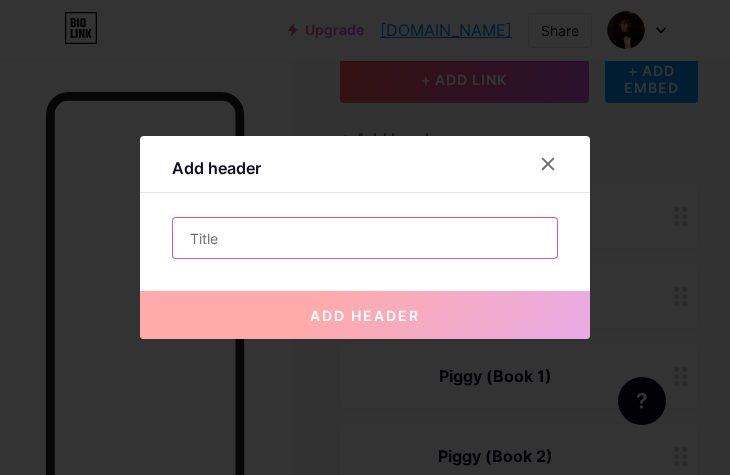 click at bounding box center (365, 238) 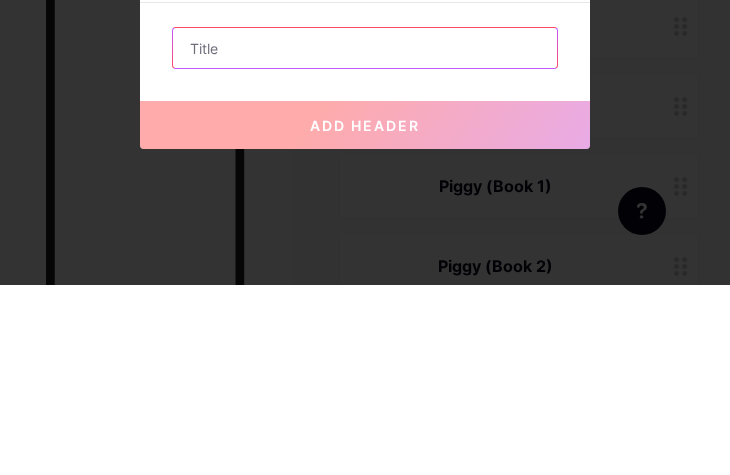 type on "[" 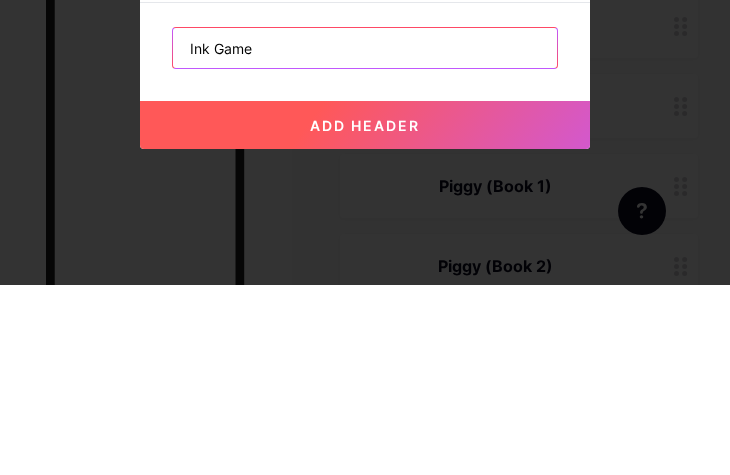 type on "Ink Game" 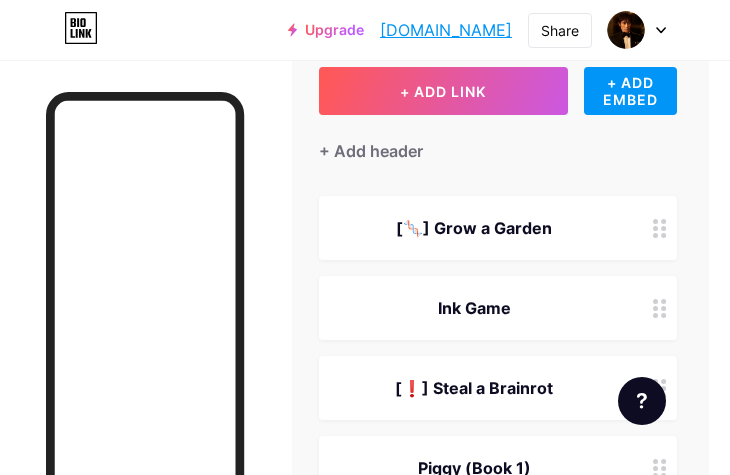 scroll, scrollTop: 118, scrollLeft: 20, axis: both 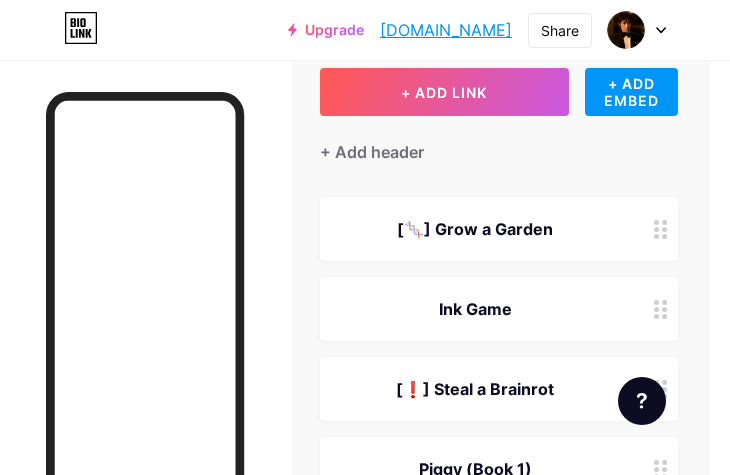 click on "+ Add header" at bounding box center (372, 152) 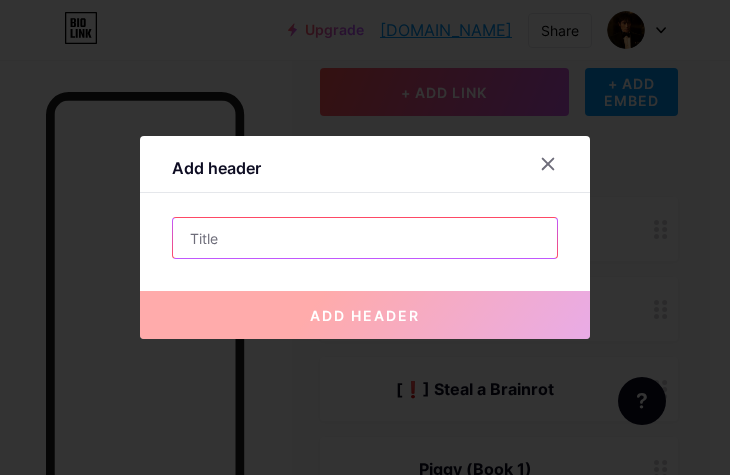 click at bounding box center (365, 238) 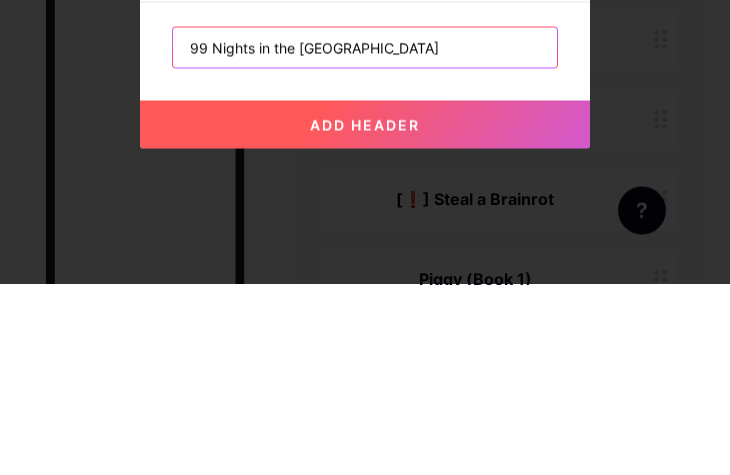 scroll, scrollTop: 308, scrollLeft: 20, axis: both 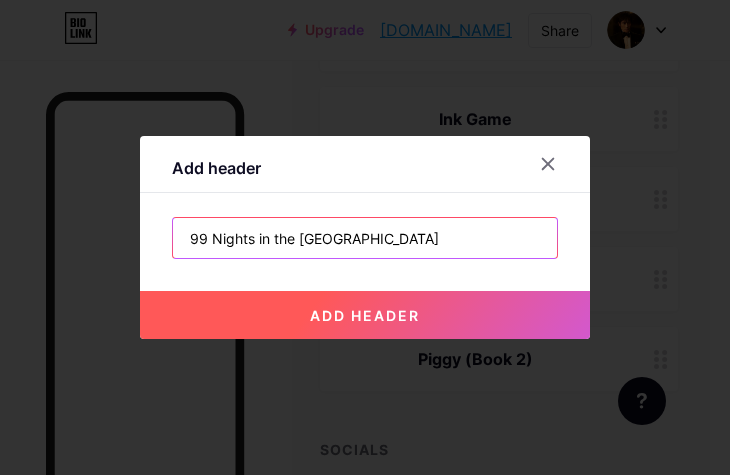click on "99 Nights in the [GEOGRAPHIC_DATA]" at bounding box center (365, 238) 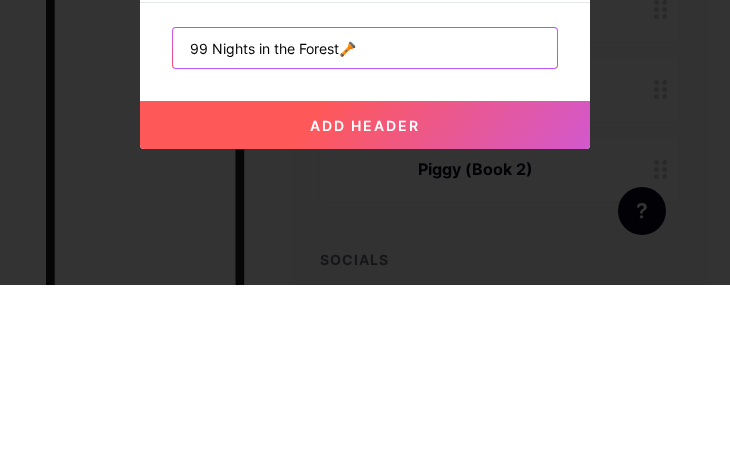 type on "99 Nights in the Forest🔦" 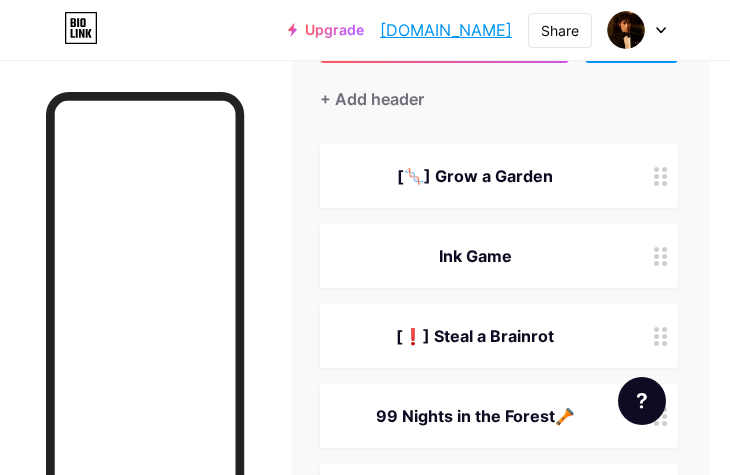 scroll, scrollTop: 151, scrollLeft: 20, axis: both 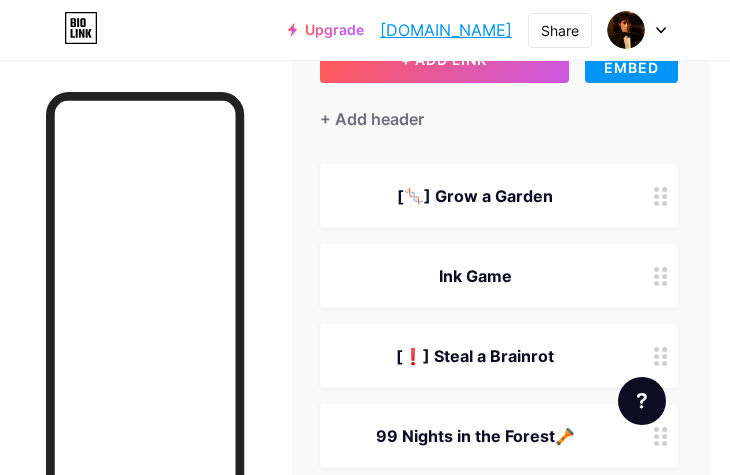 click on "+ Add header" at bounding box center (372, 119) 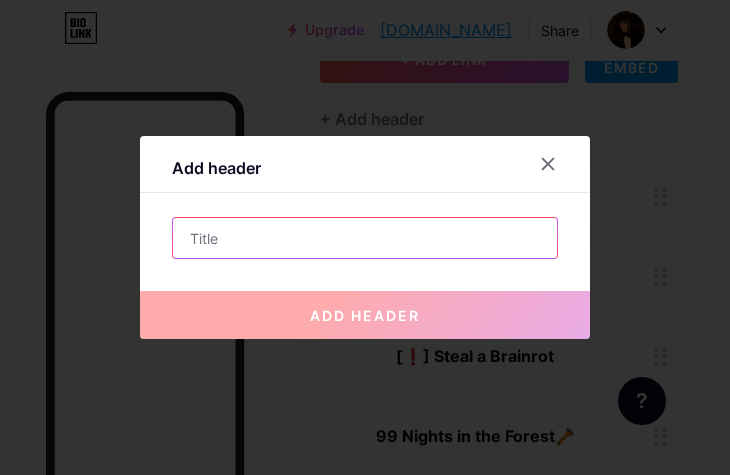 click at bounding box center [365, 238] 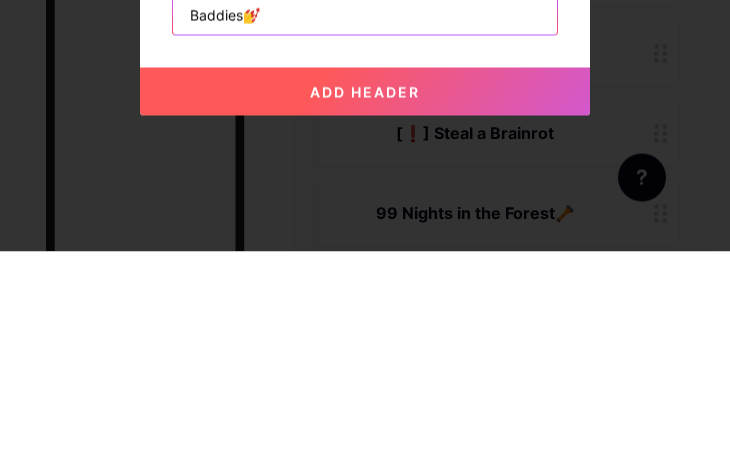 scroll, scrollTop: 150, scrollLeft: 0, axis: vertical 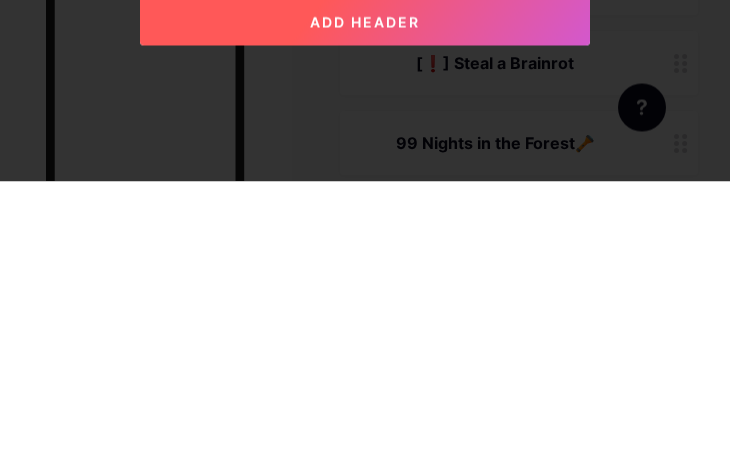 type on "Baddies💅" 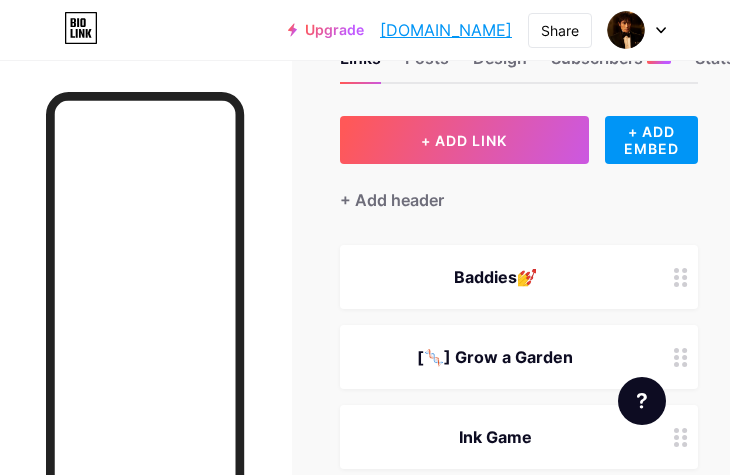 scroll, scrollTop: 26, scrollLeft: 0, axis: vertical 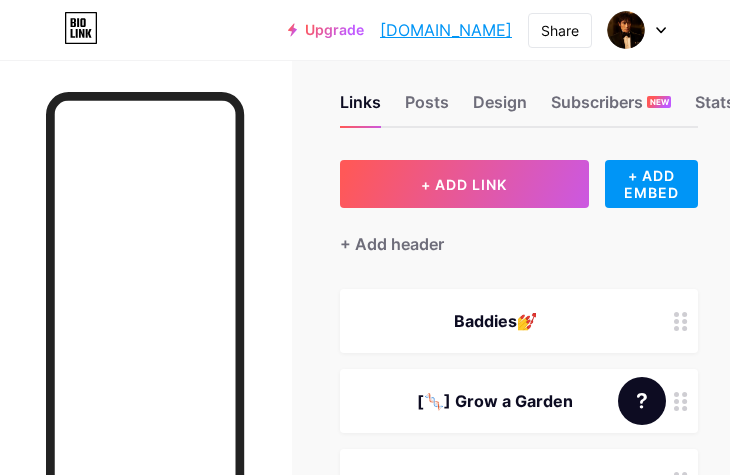 click on "+ Add header" at bounding box center [392, 244] 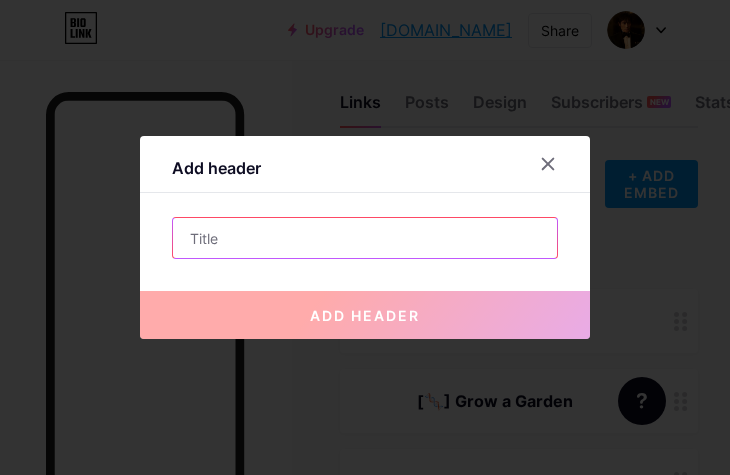 click at bounding box center (365, 238) 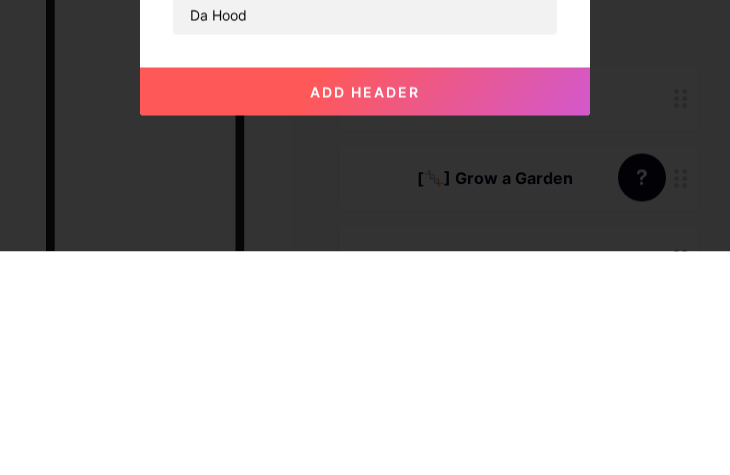 scroll, scrollTop: 249, scrollLeft: 0, axis: vertical 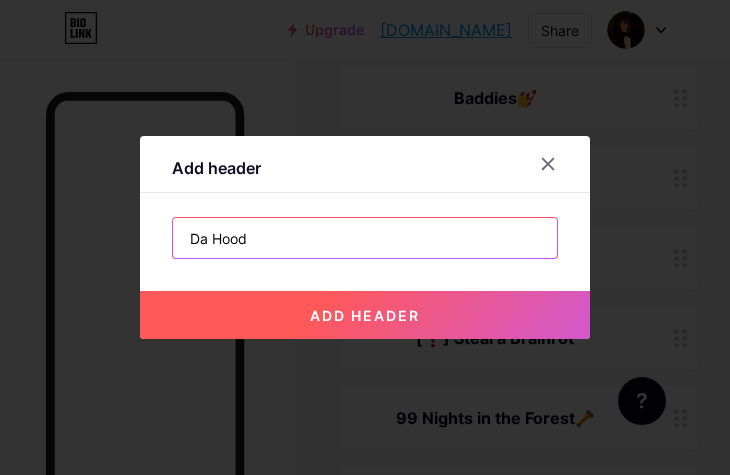 type on "Da Hood" 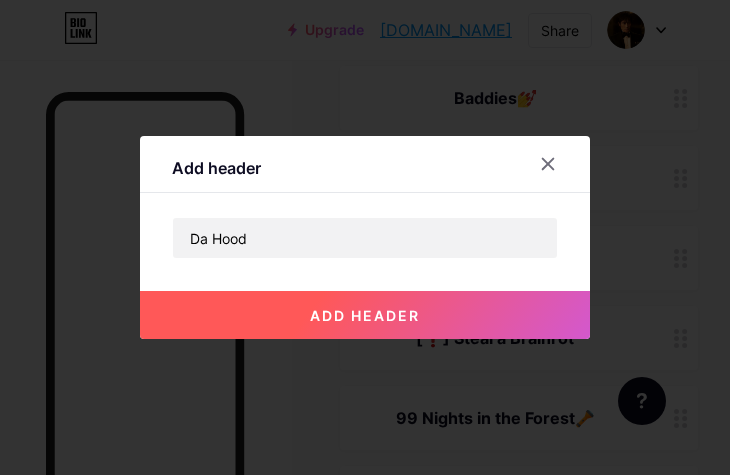 click on "add header" at bounding box center (365, 315) 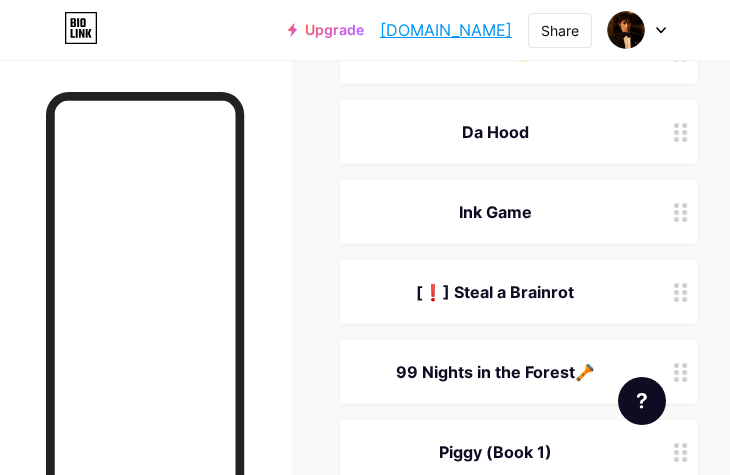 scroll, scrollTop: 377, scrollLeft: 0, axis: vertical 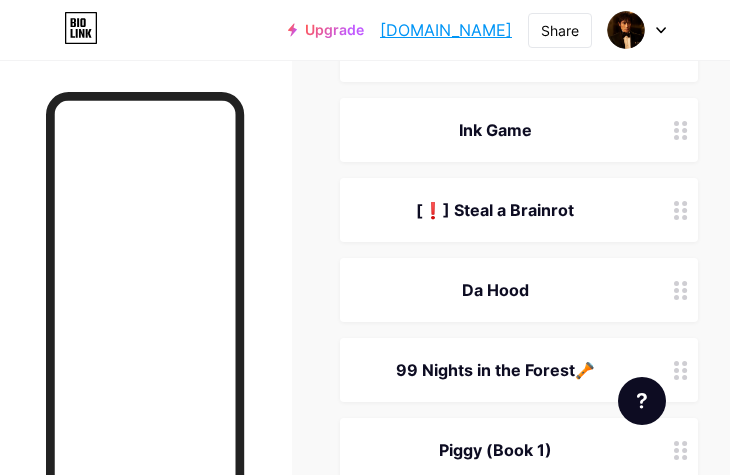 click on "[DOMAIN_NAME]" at bounding box center (446, 30) 